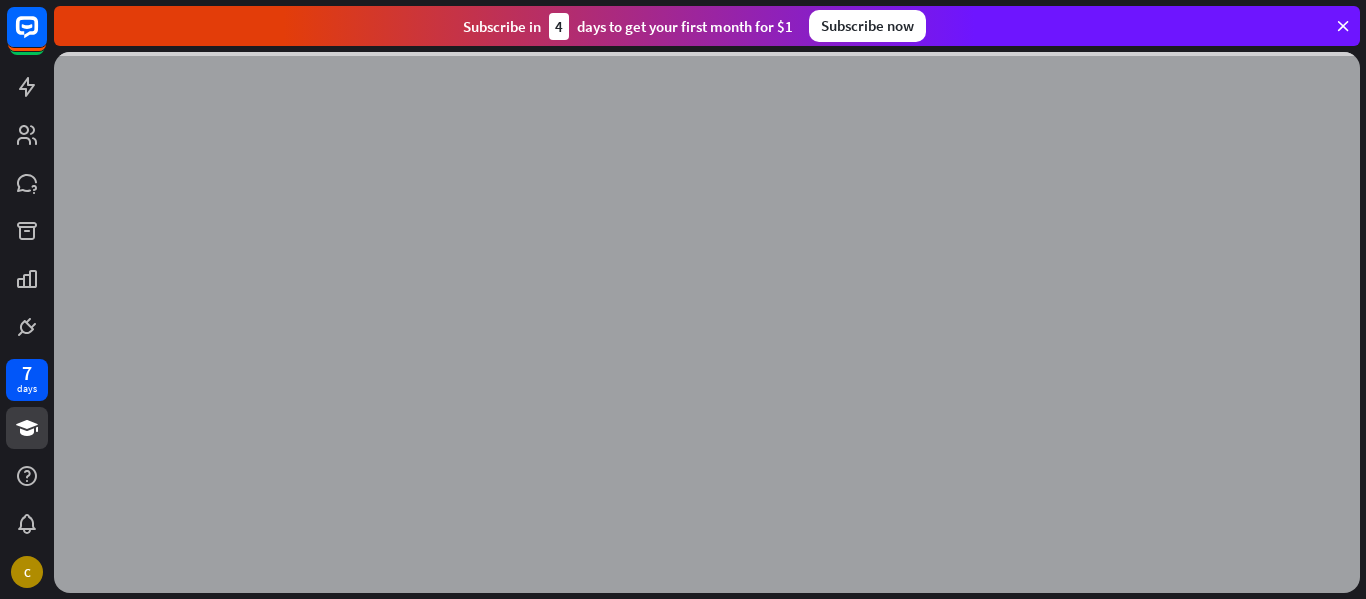 scroll, scrollTop: 0, scrollLeft: 0, axis: both 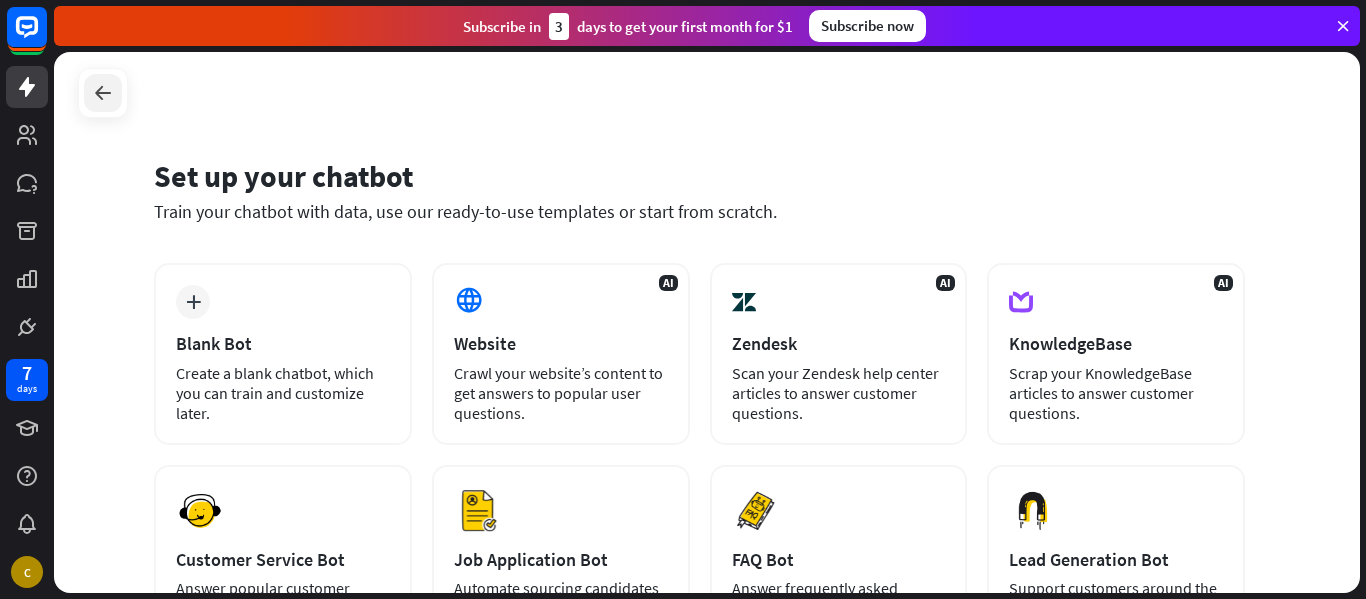 click at bounding box center [103, 93] 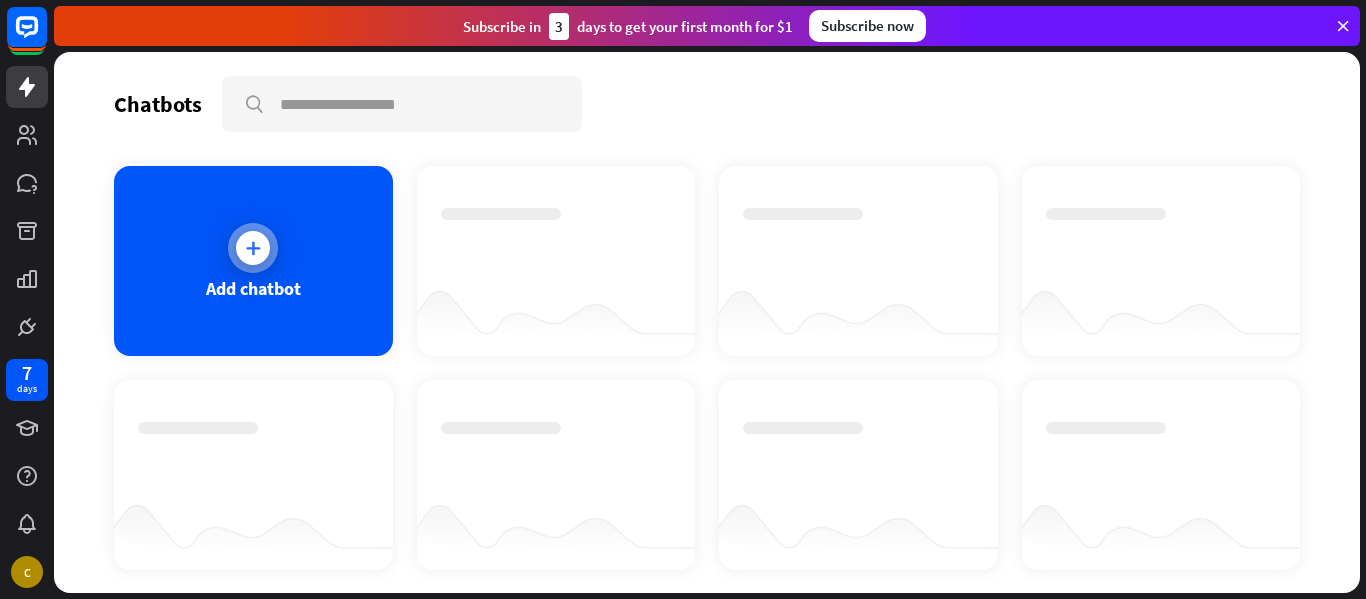 click at bounding box center (253, 248) 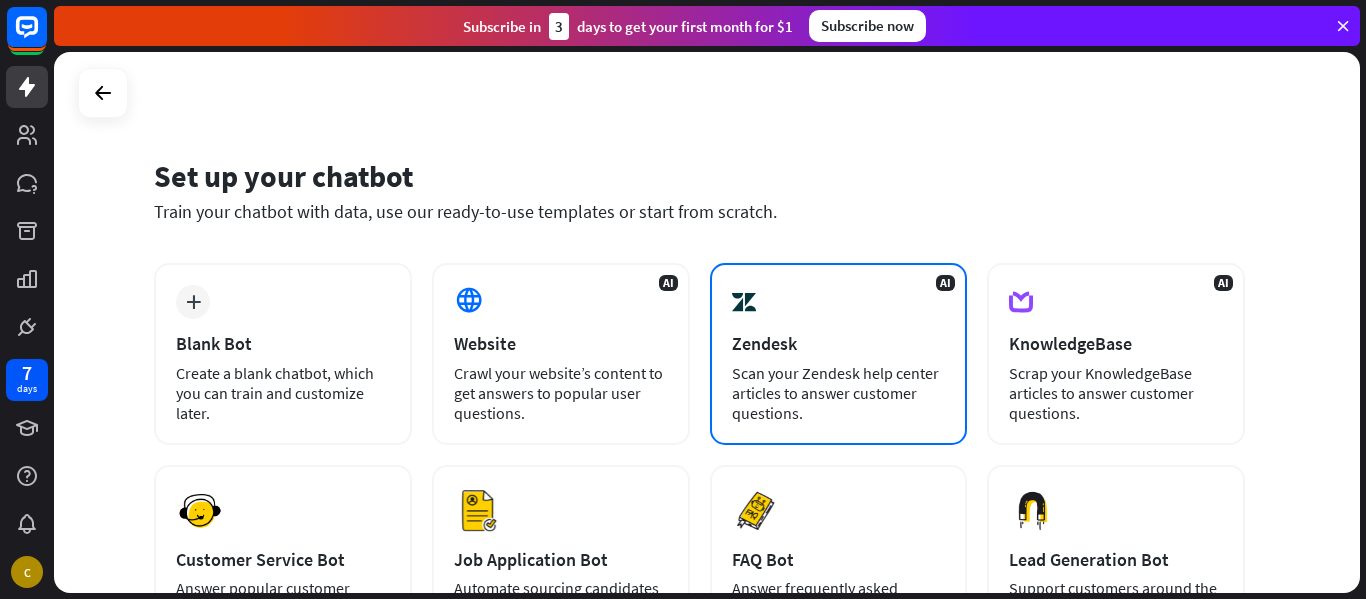 scroll, scrollTop: 100, scrollLeft: 0, axis: vertical 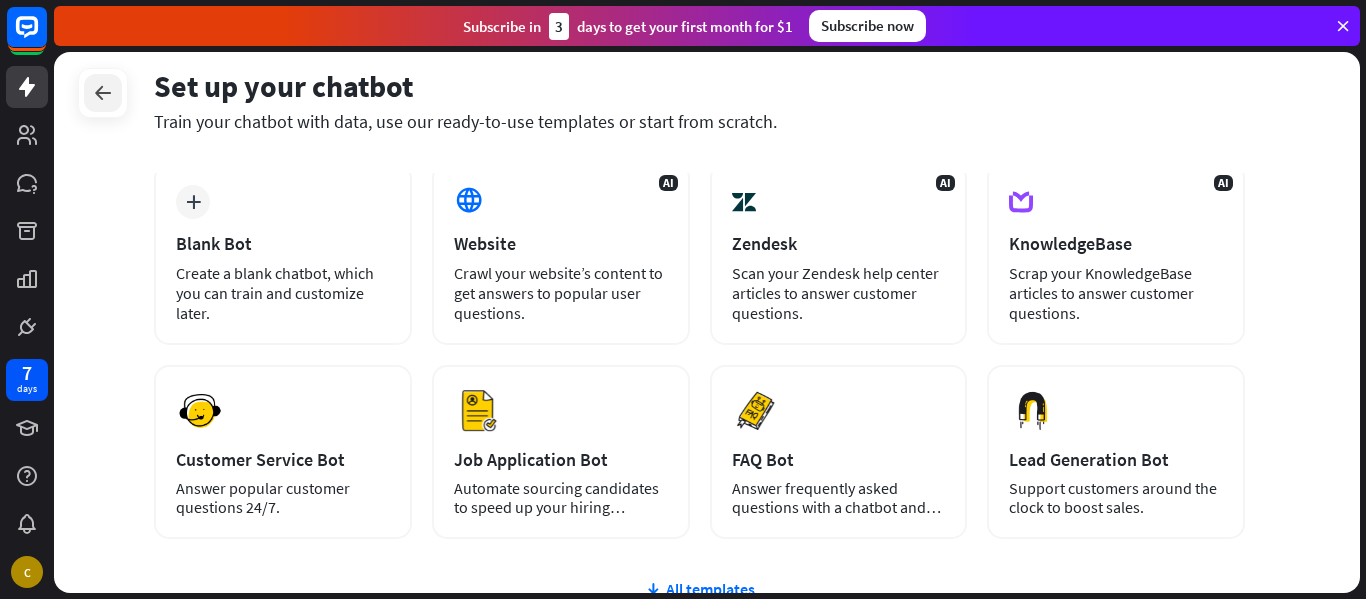 click at bounding box center [103, 93] 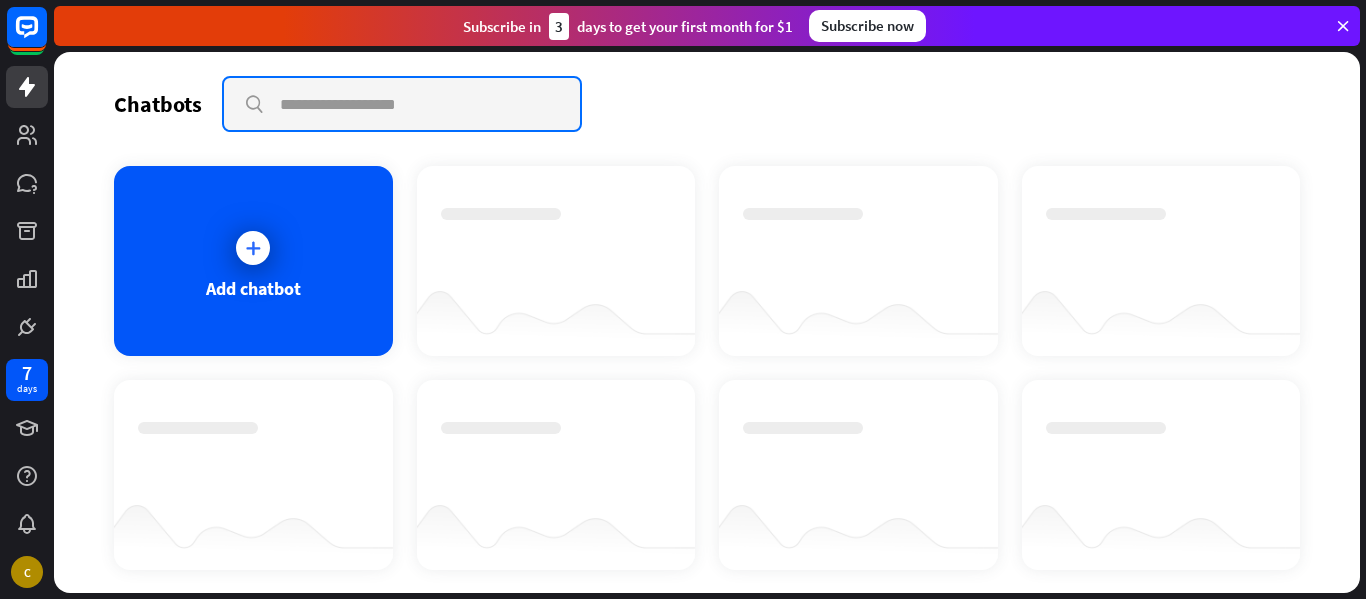 click at bounding box center (402, 104) 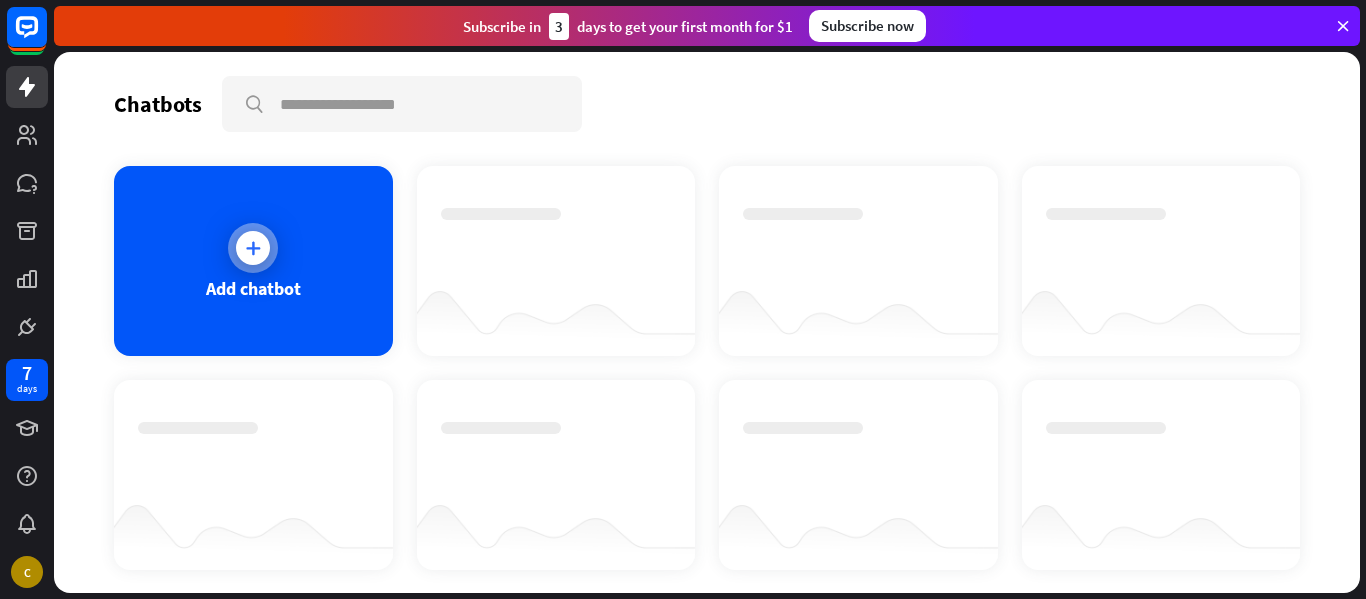 click at bounding box center (253, 248) 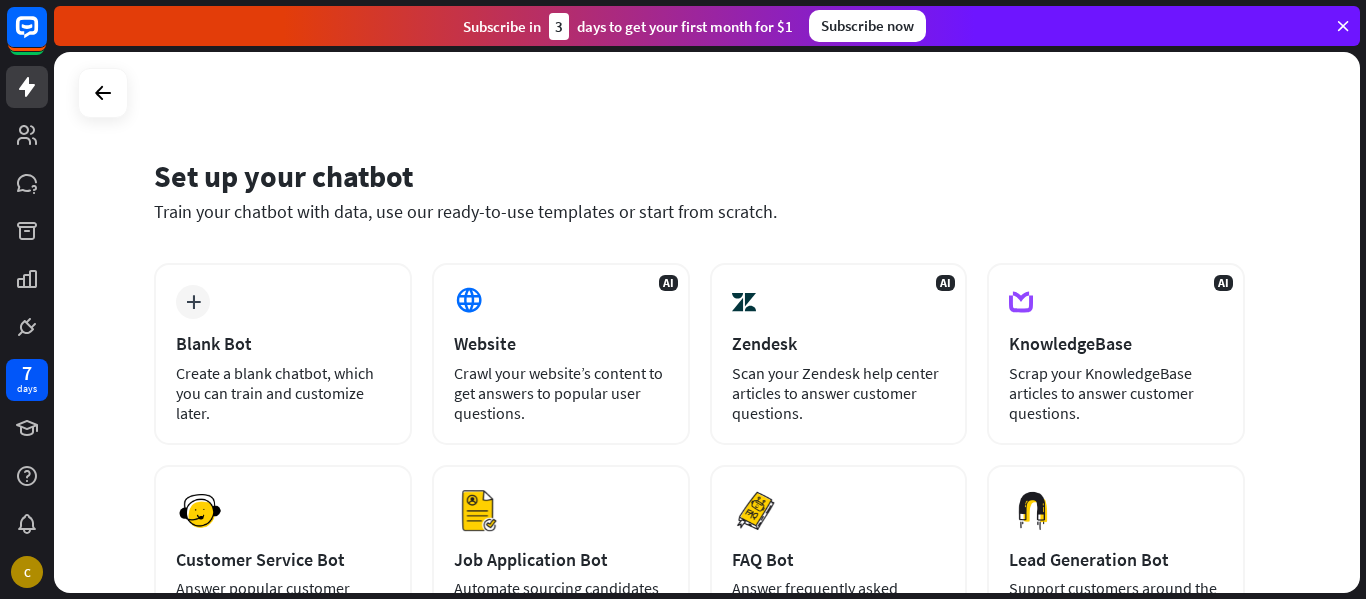 drag, startPoint x: 303, startPoint y: 249, endPoint x: 909, endPoint y: 57, distance: 635.6886 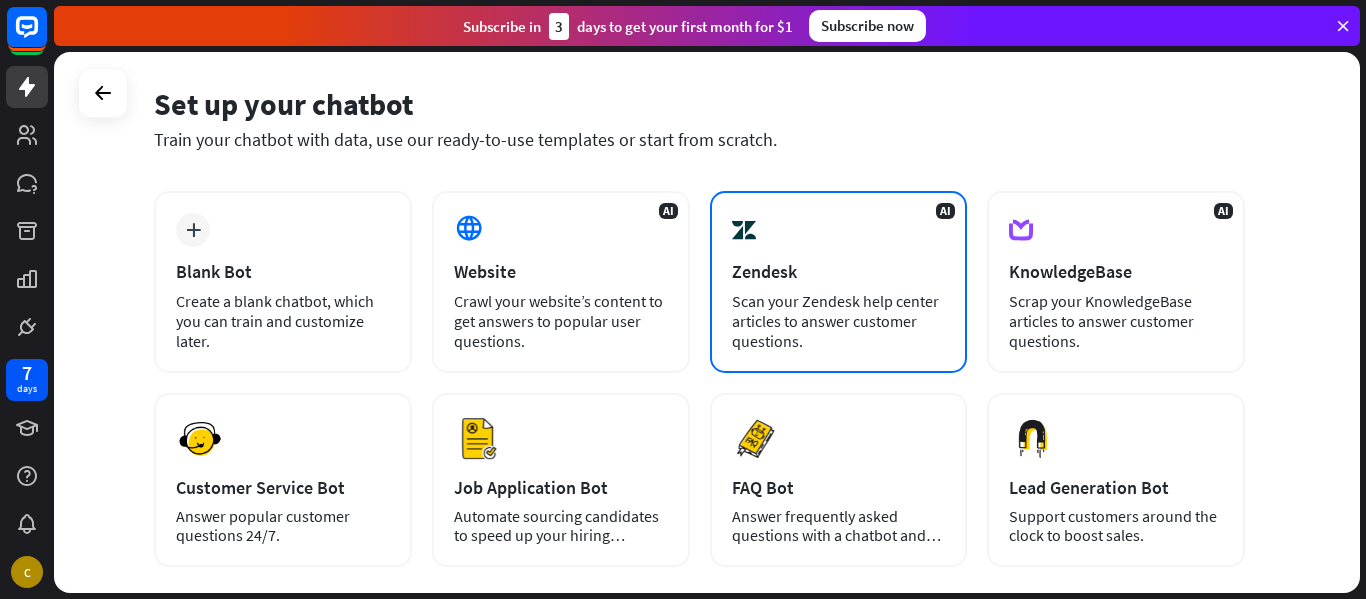 scroll, scrollTop: 100, scrollLeft: 0, axis: vertical 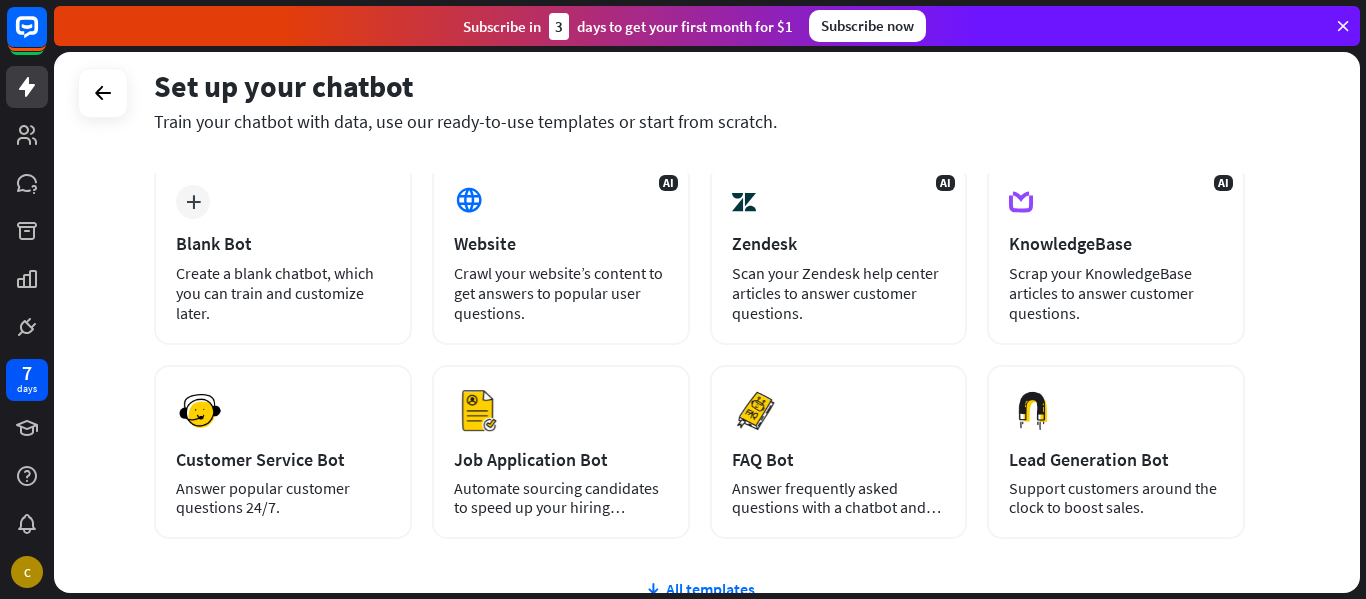 click on "Set up your chatbot
Train your chatbot with data, use our ready-to-use
templates or start from scratch." at bounding box center (699, 100) 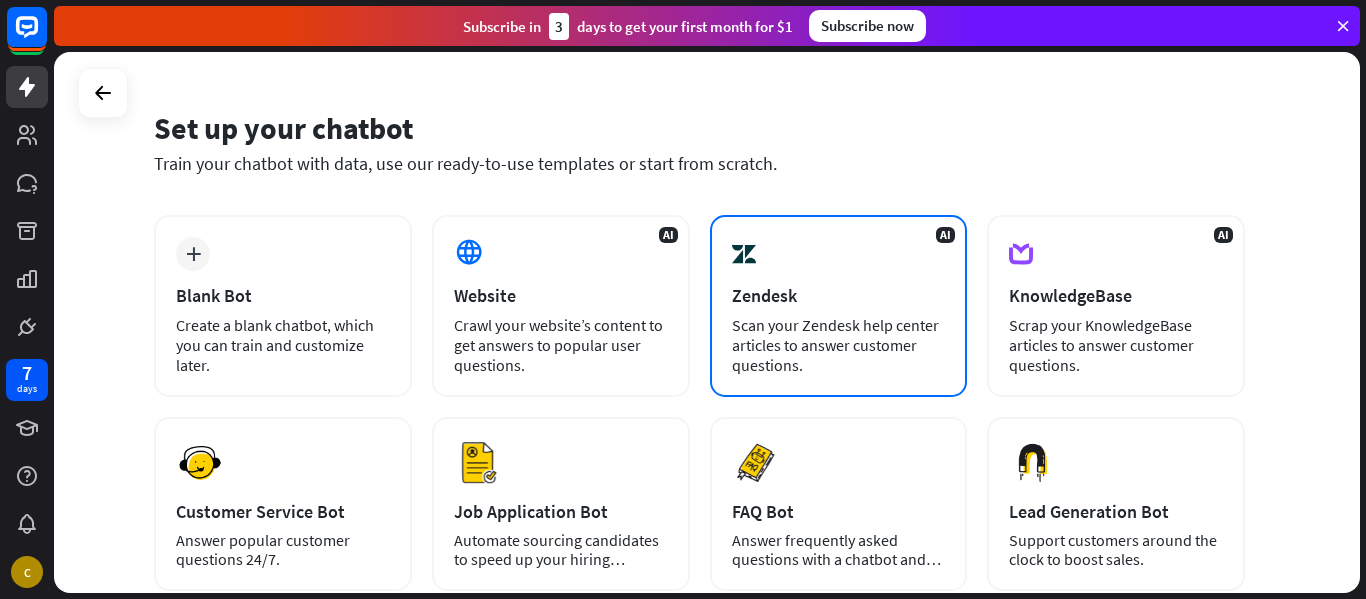 scroll, scrollTop: 0, scrollLeft: 0, axis: both 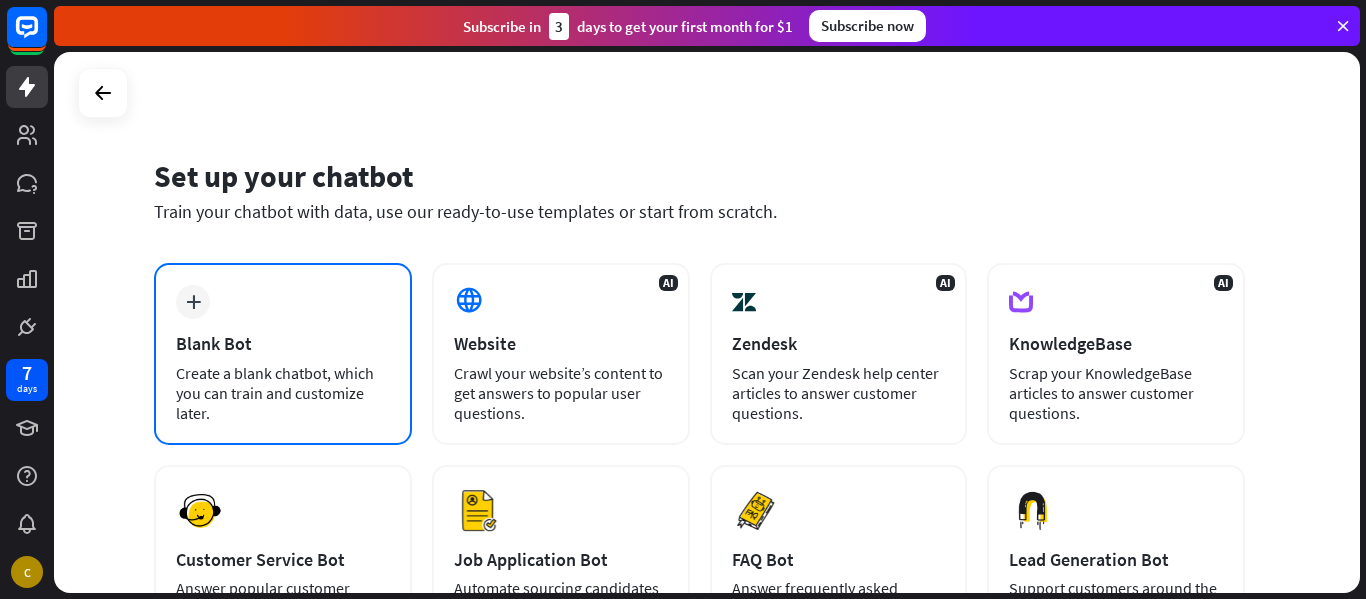 click on "Blank Bot" at bounding box center (283, 343) 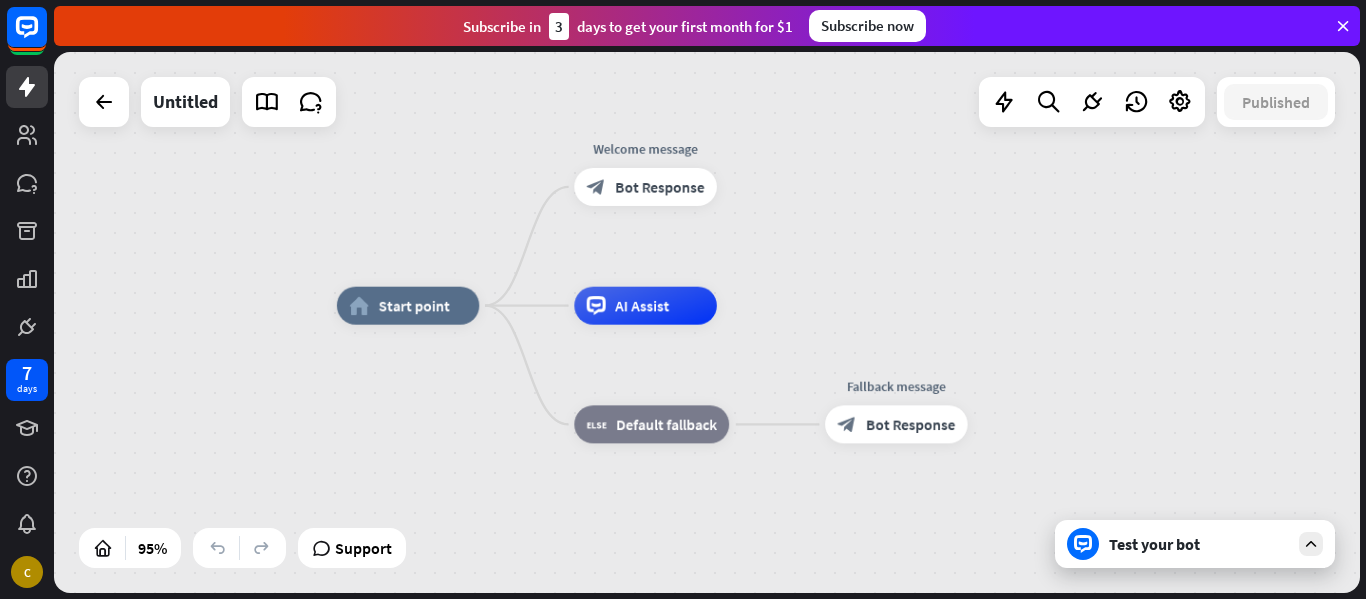click on "home_2   Start point                 Welcome message   block_bot_response   Bot Response                     AI Assist                   block_fallback   Default fallback                 Fallback message   block_bot_response   Bot Response" at bounding box center (707, 322) 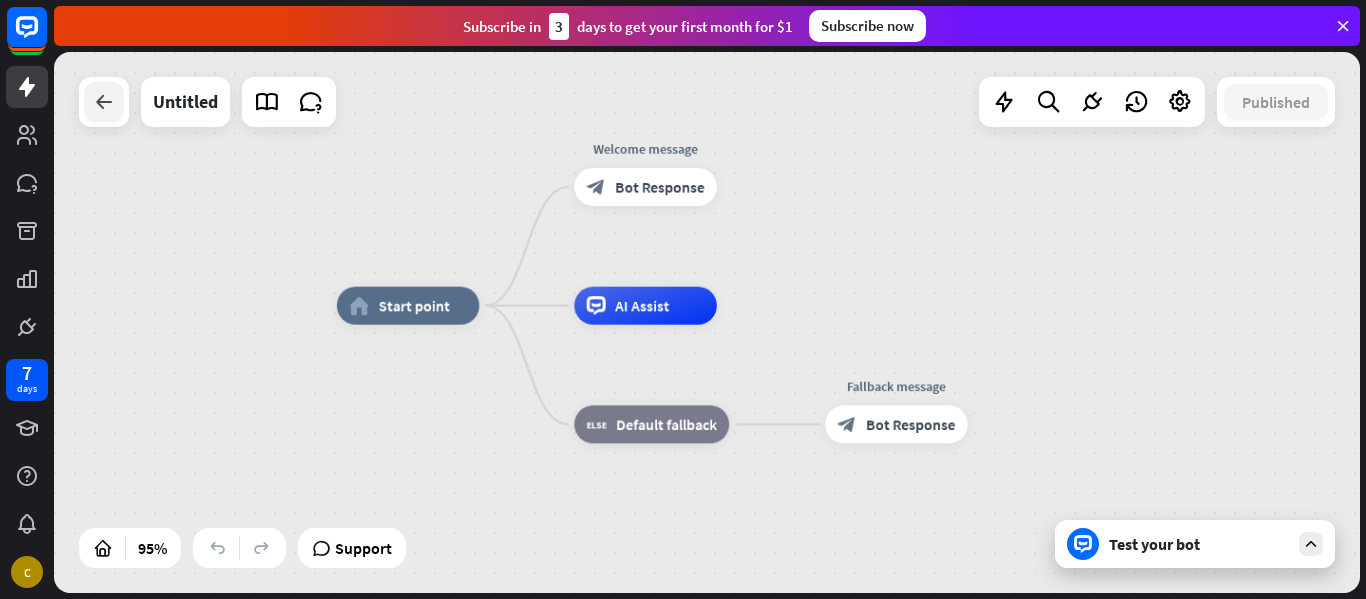 click at bounding box center [104, 102] 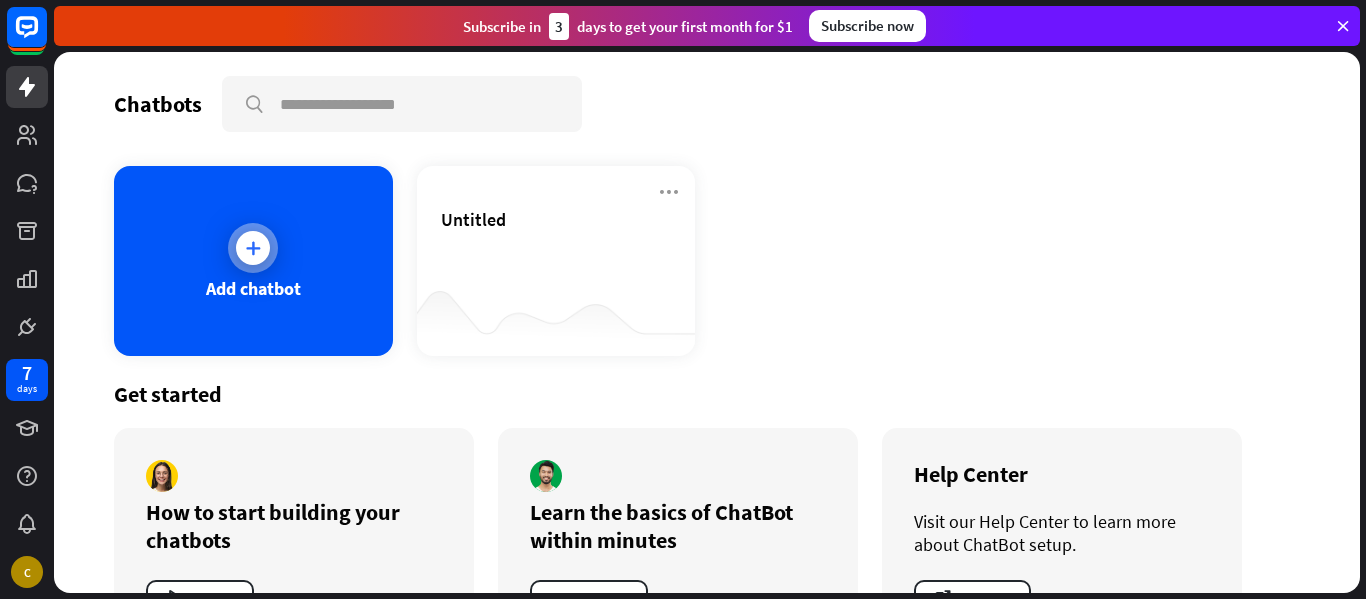 scroll, scrollTop: 79, scrollLeft: 0, axis: vertical 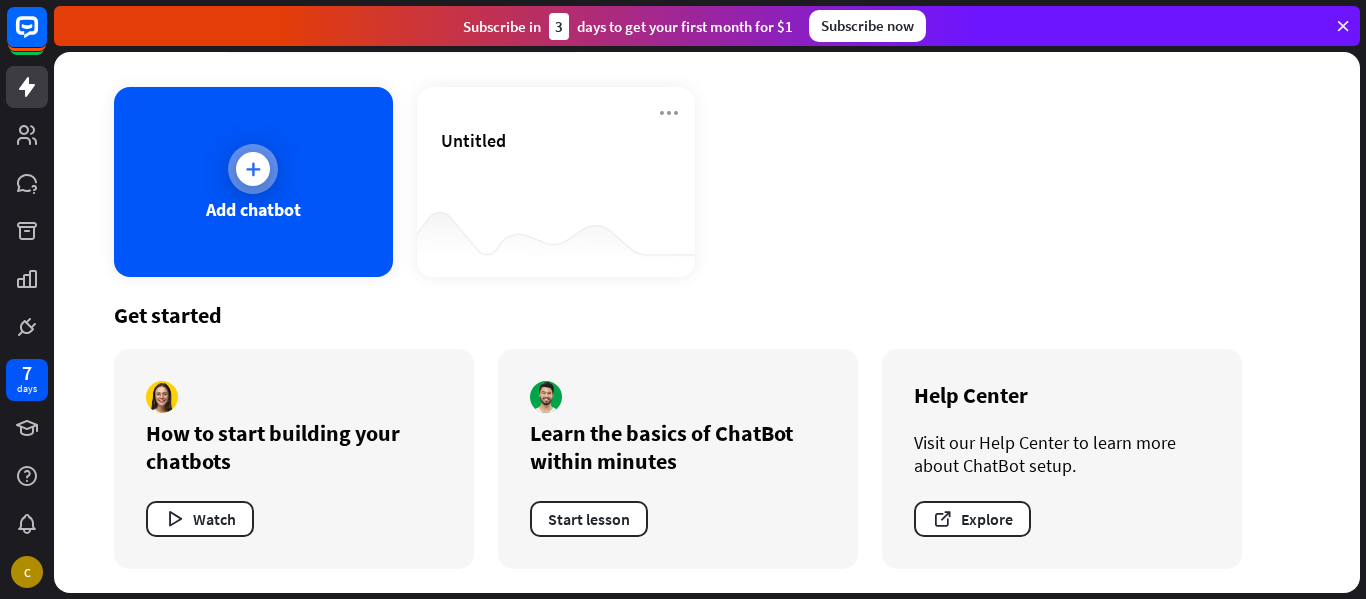 click at bounding box center (253, 169) 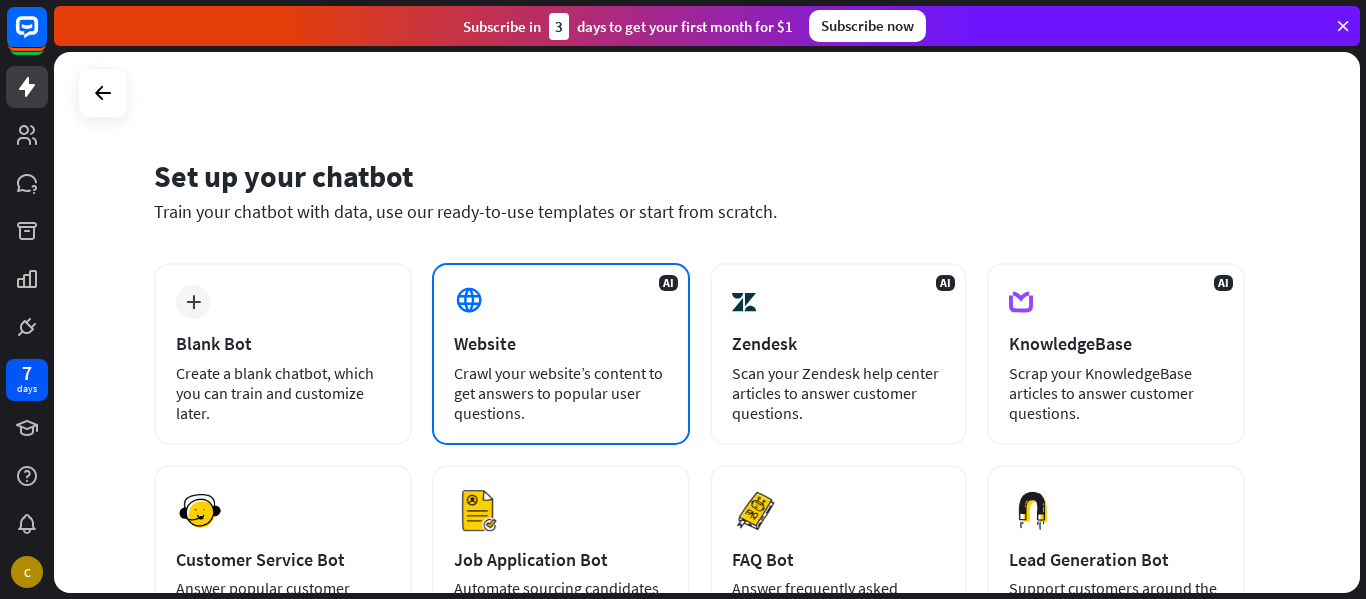 click on "Crawl your website’s content to get answers to
popular user questions." at bounding box center [561, 393] 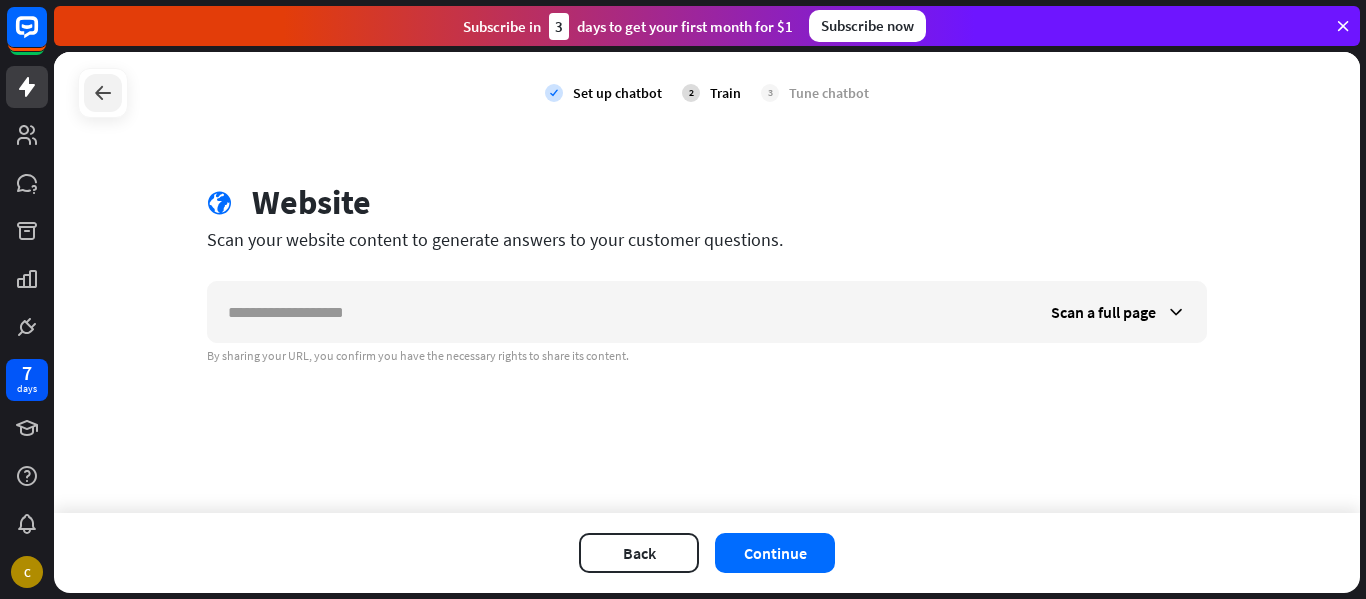 click at bounding box center (103, 93) 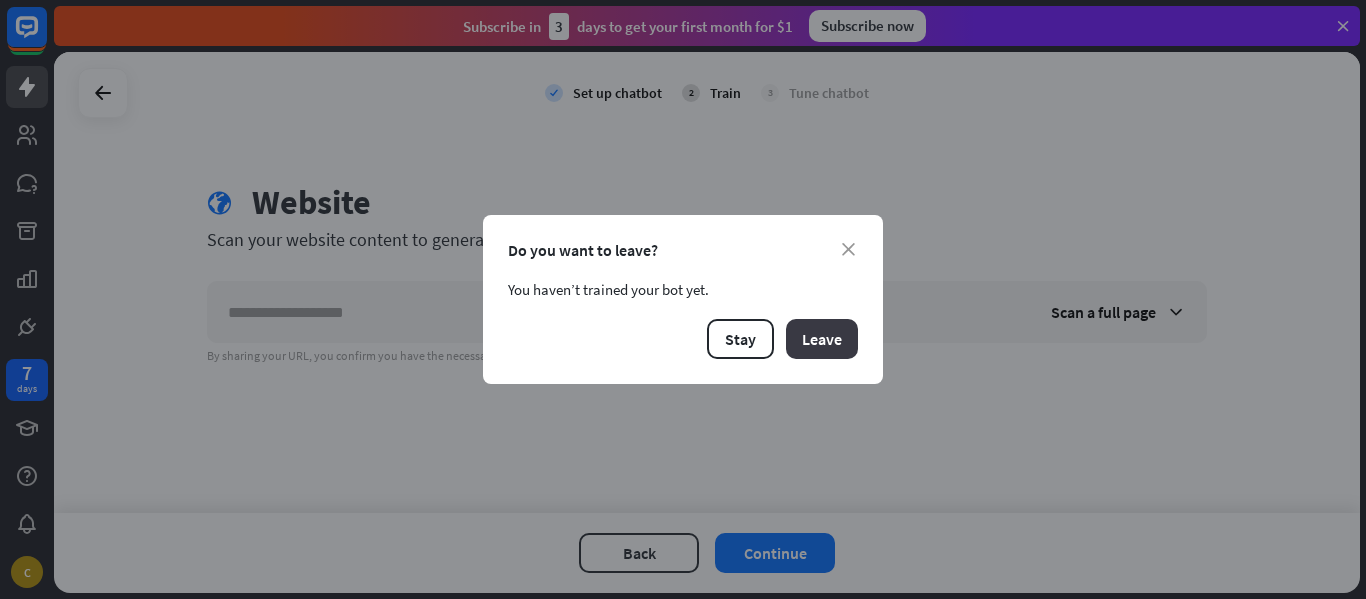 click on "Leave" at bounding box center (822, 339) 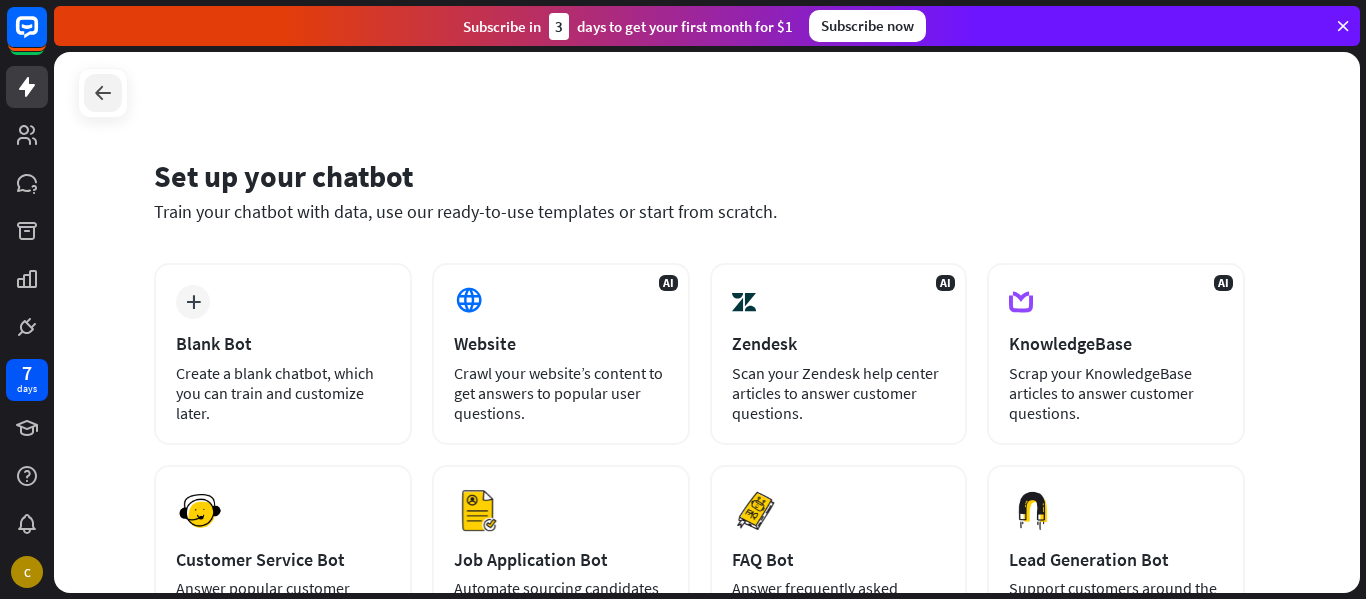 click at bounding box center [103, 93] 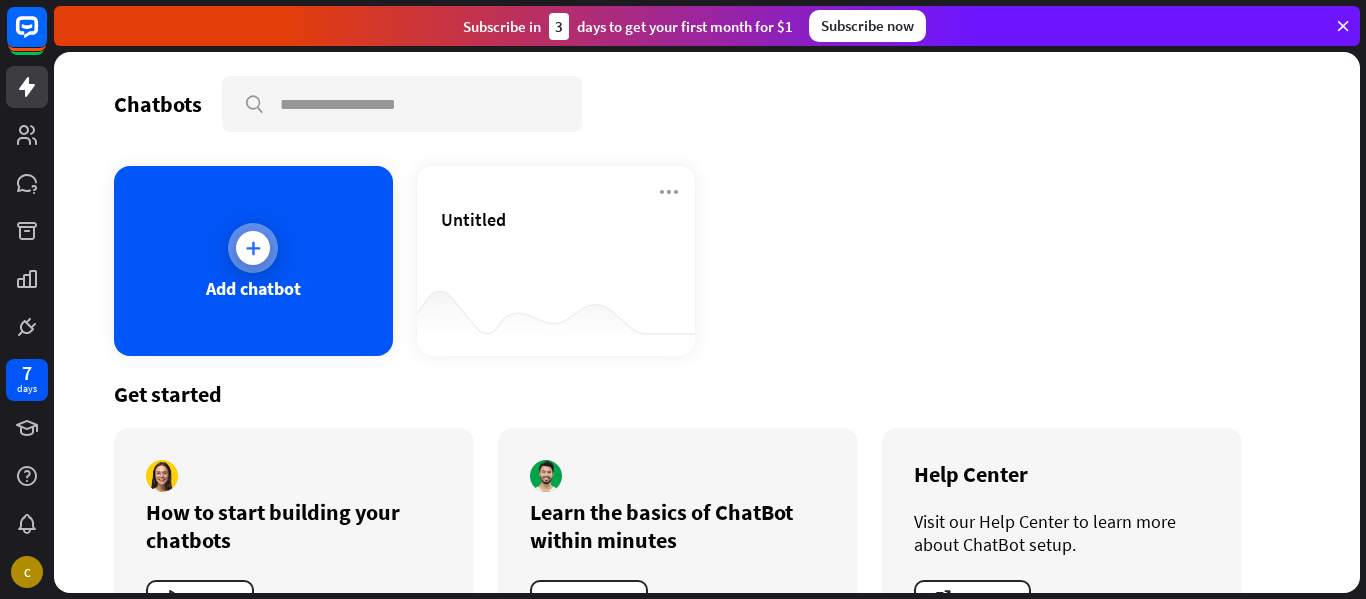 click at bounding box center [253, 248] 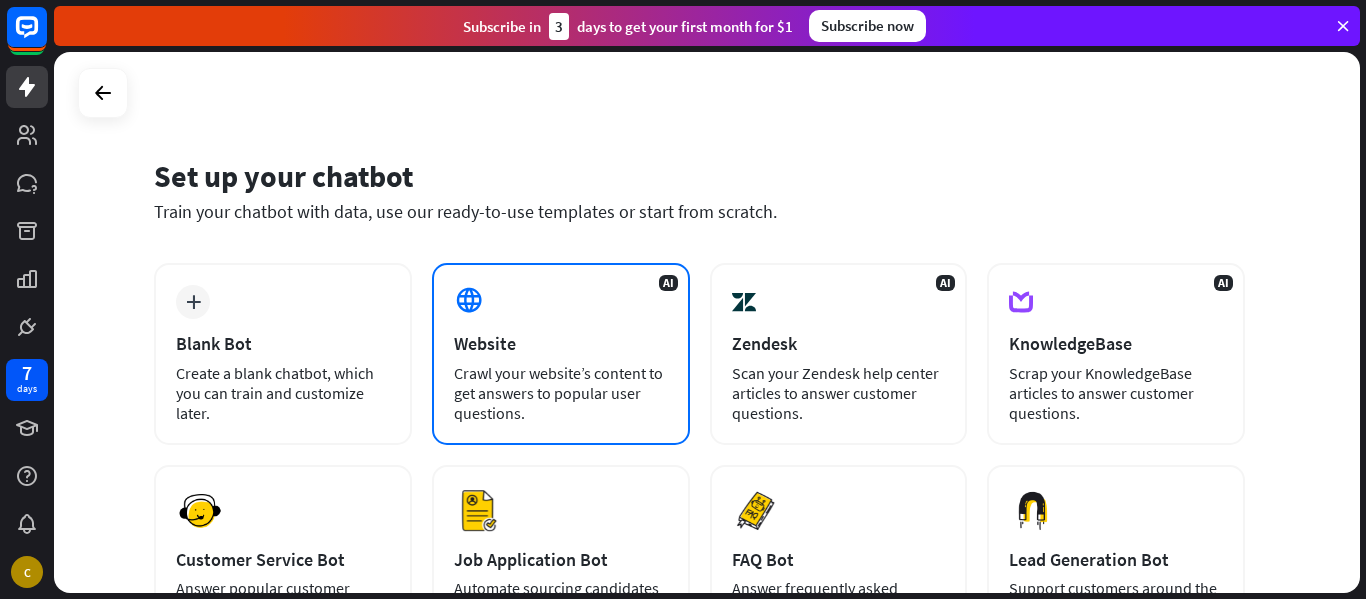 click on "AI     Website
Crawl your website’s content to get answers to
popular user questions." at bounding box center [561, 354] 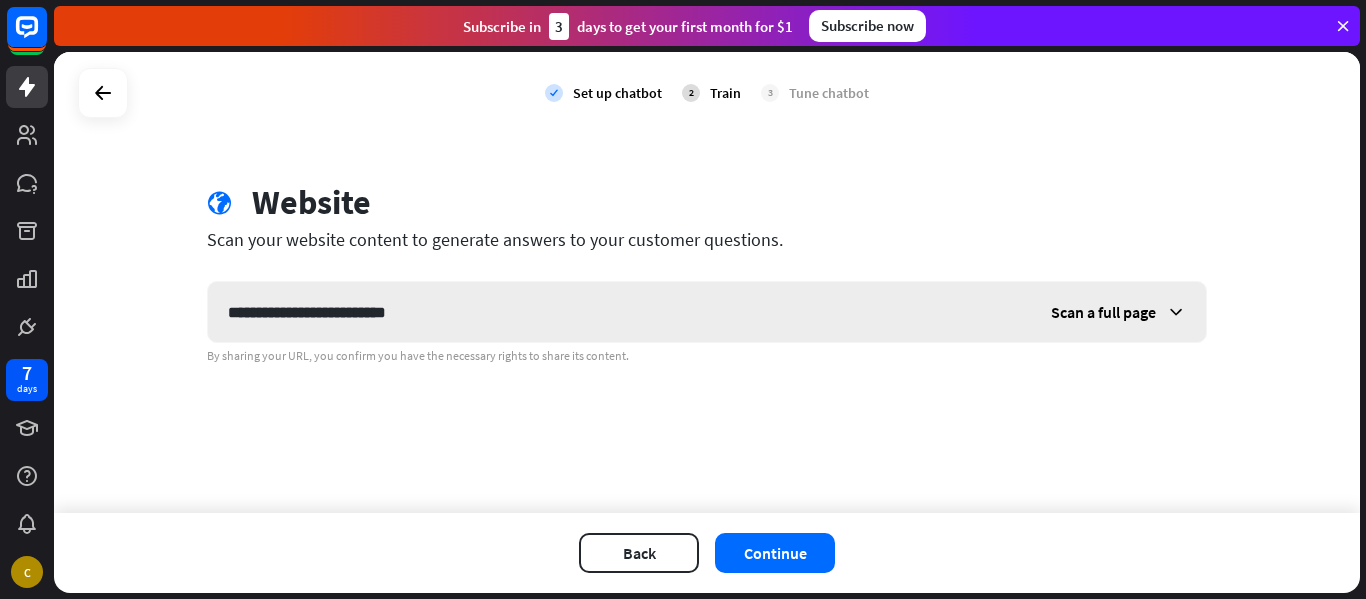 type on "**********" 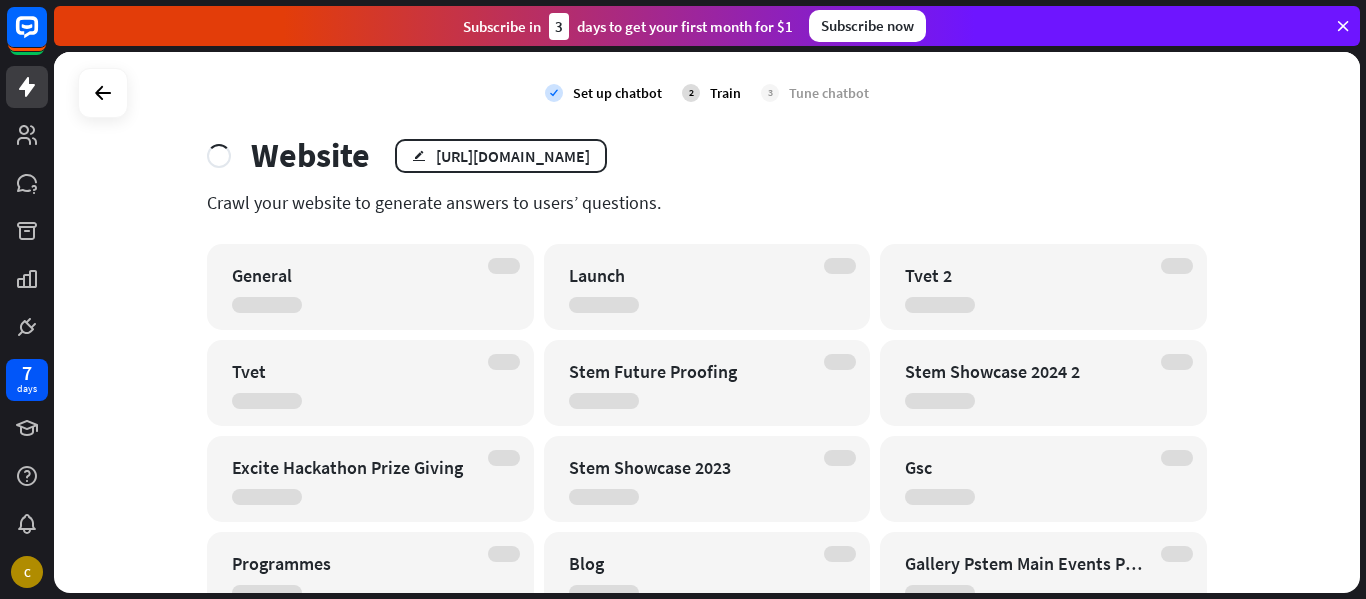 scroll, scrollTop: 0, scrollLeft: 0, axis: both 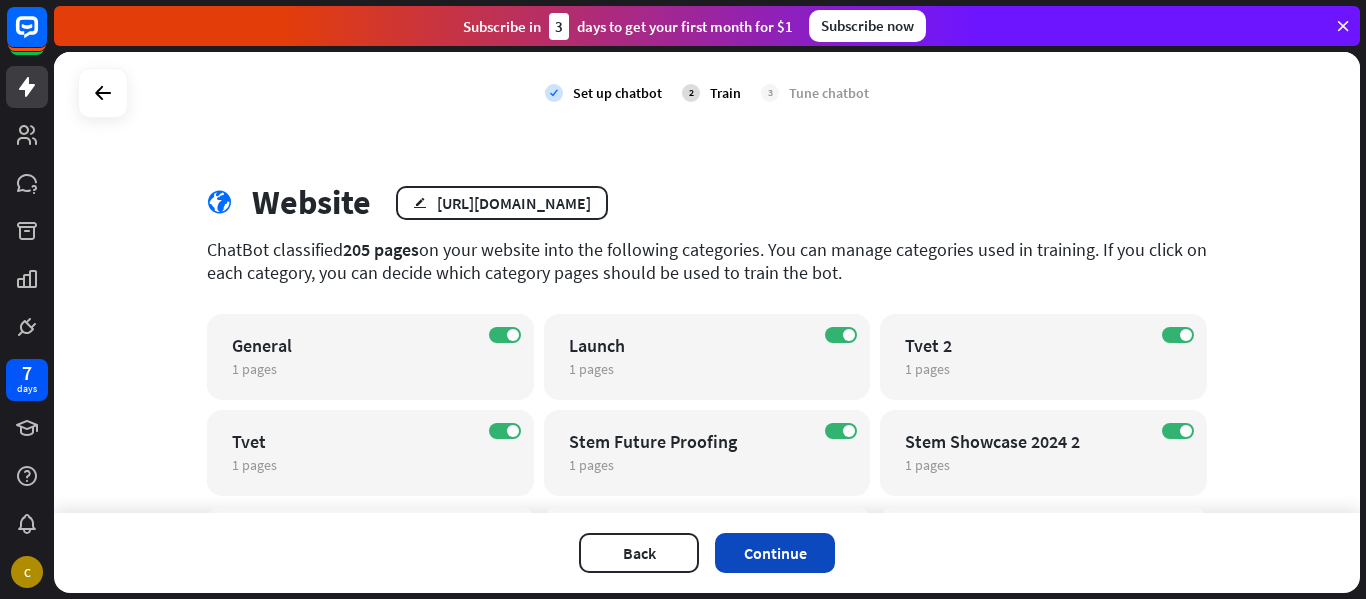 click on "Continue" at bounding box center (775, 553) 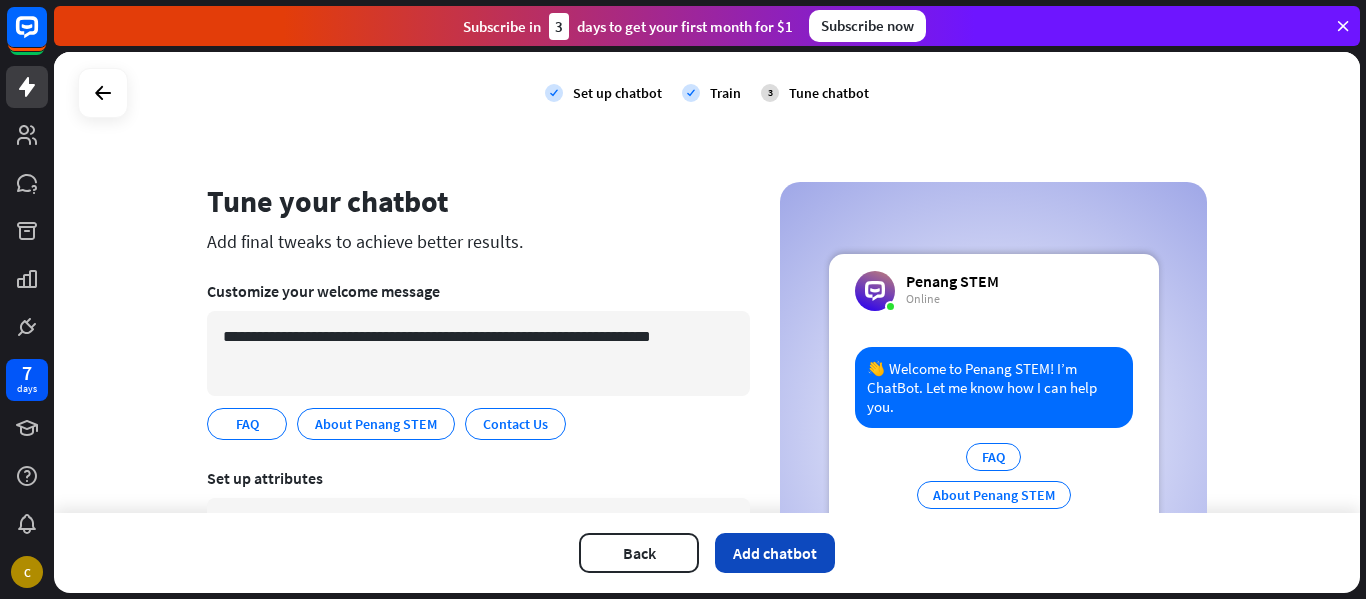 click on "Add chatbot" at bounding box center (775, 553) 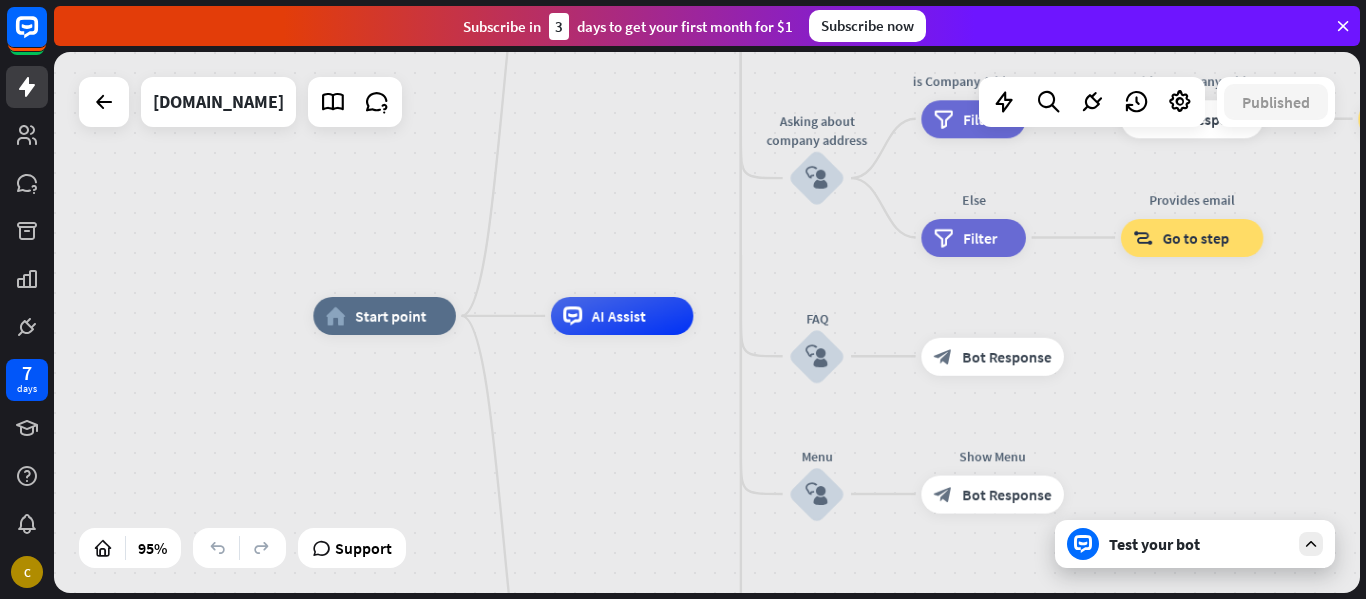 click at bounding box center (1311, 544) 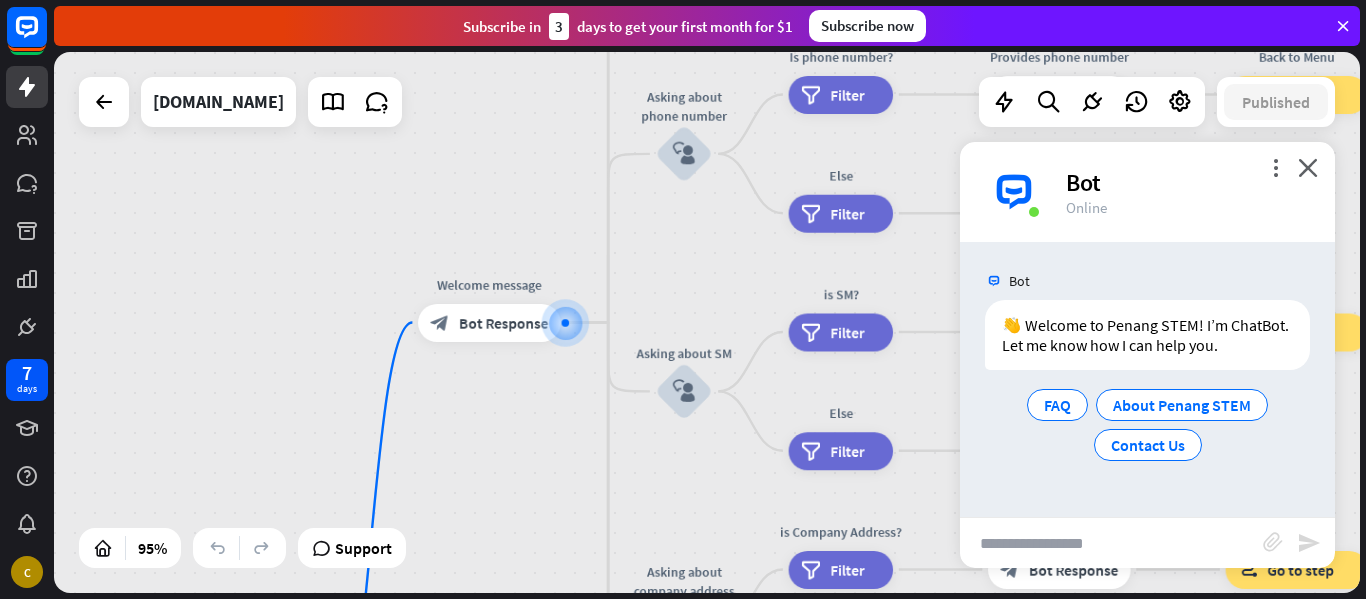 click on "Bot" at bounding box center [1188, 182] 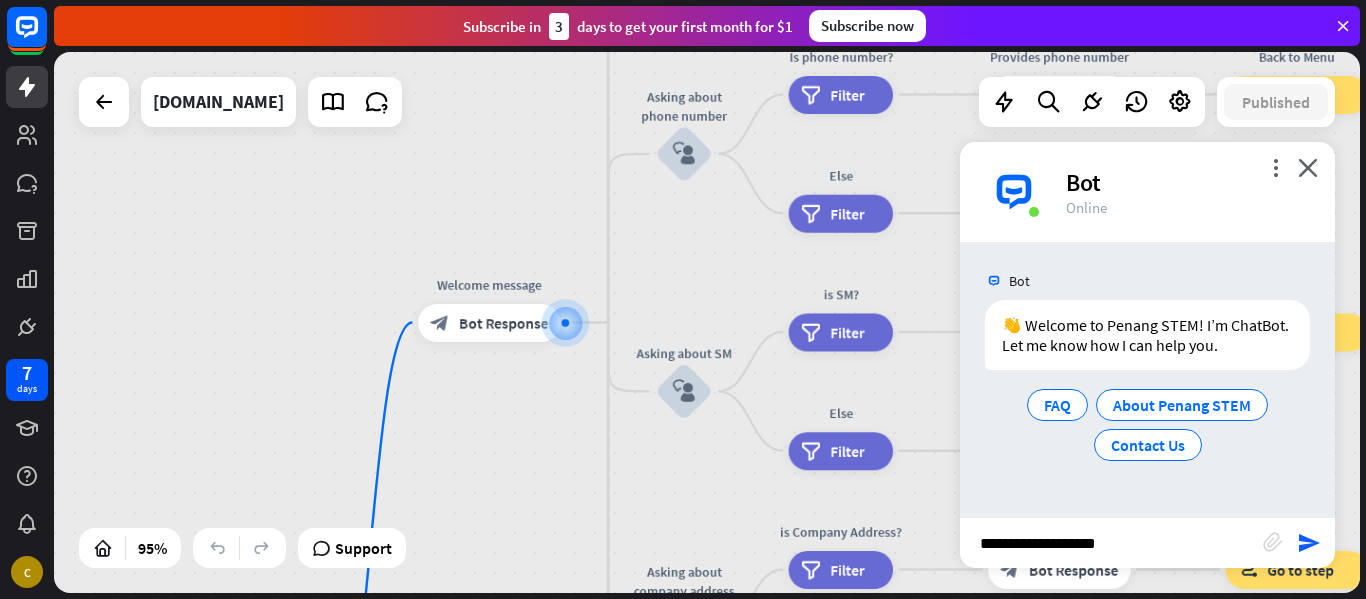 type on "**********" 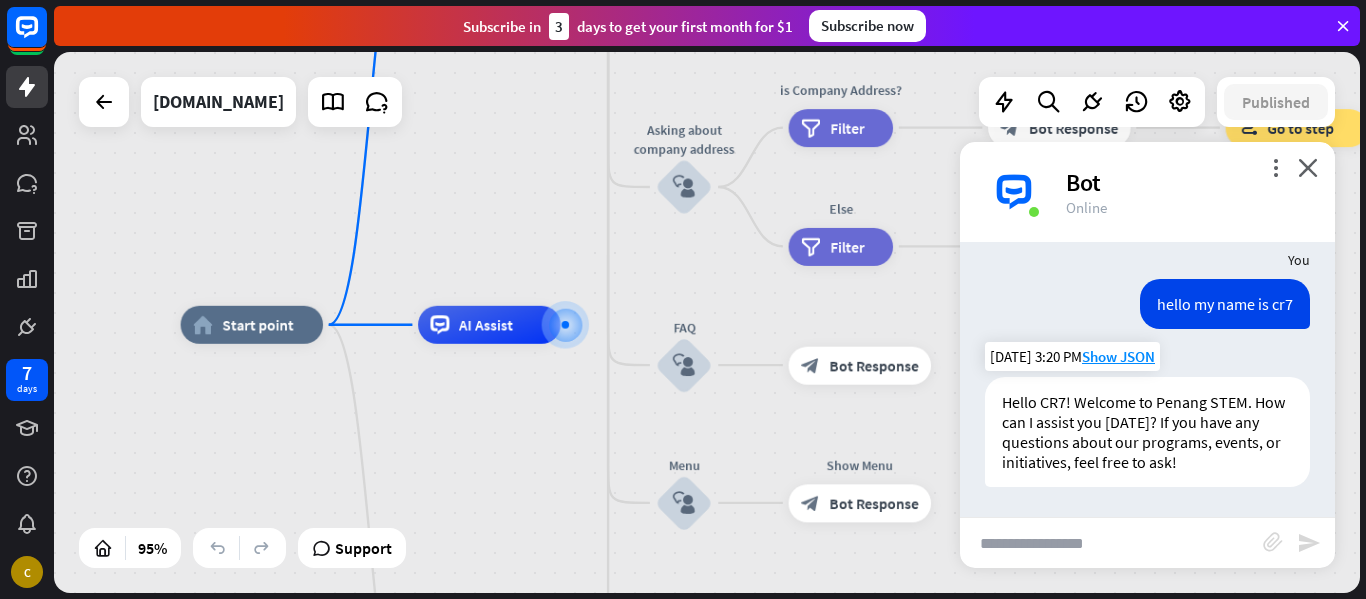 scroll, scrollTop: 159, scrollLeft: 0, axis: vertical 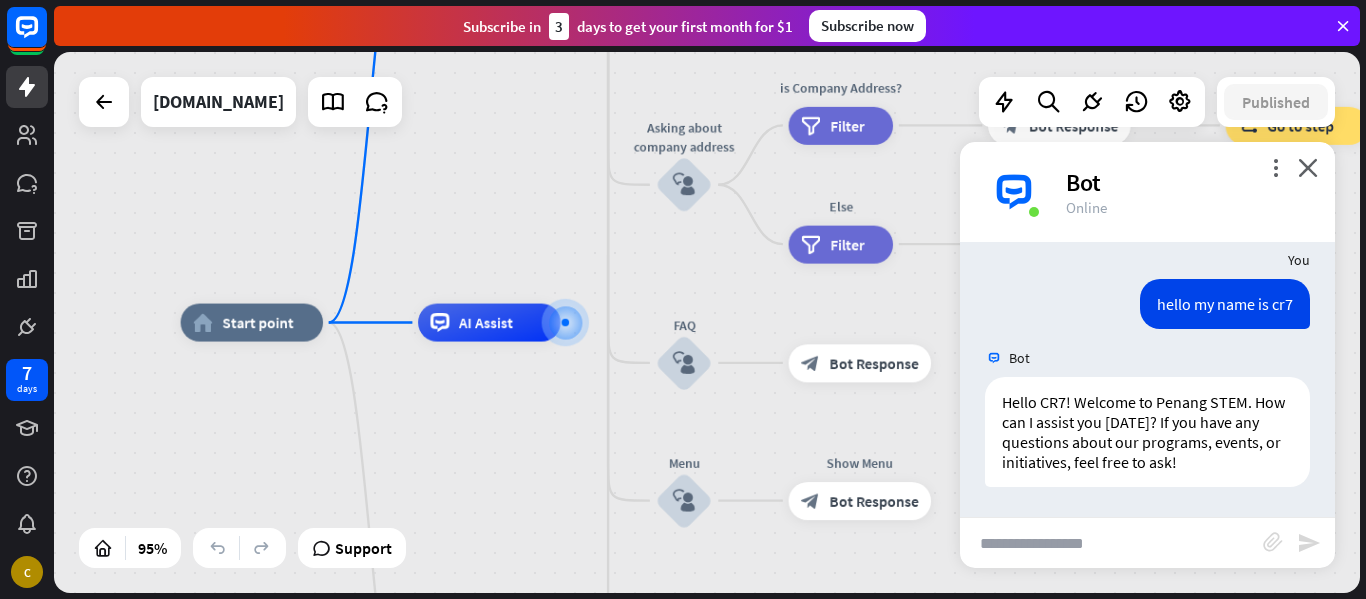 click at bounding box center [1111, 543] 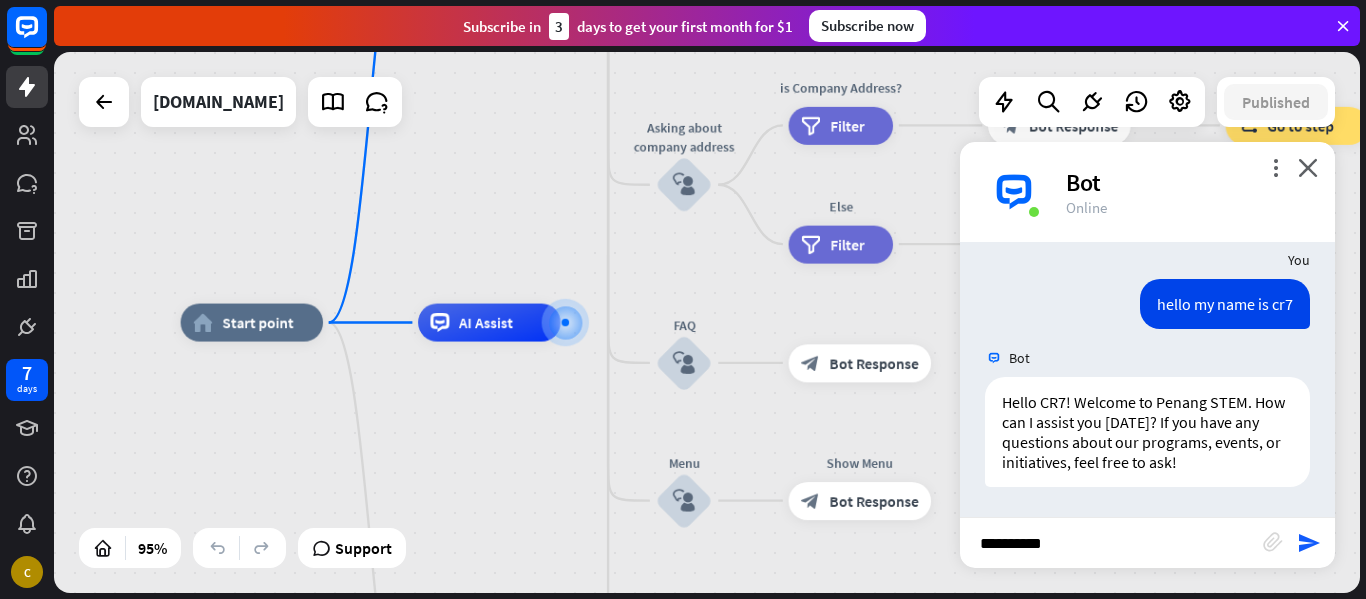 type on "**********" 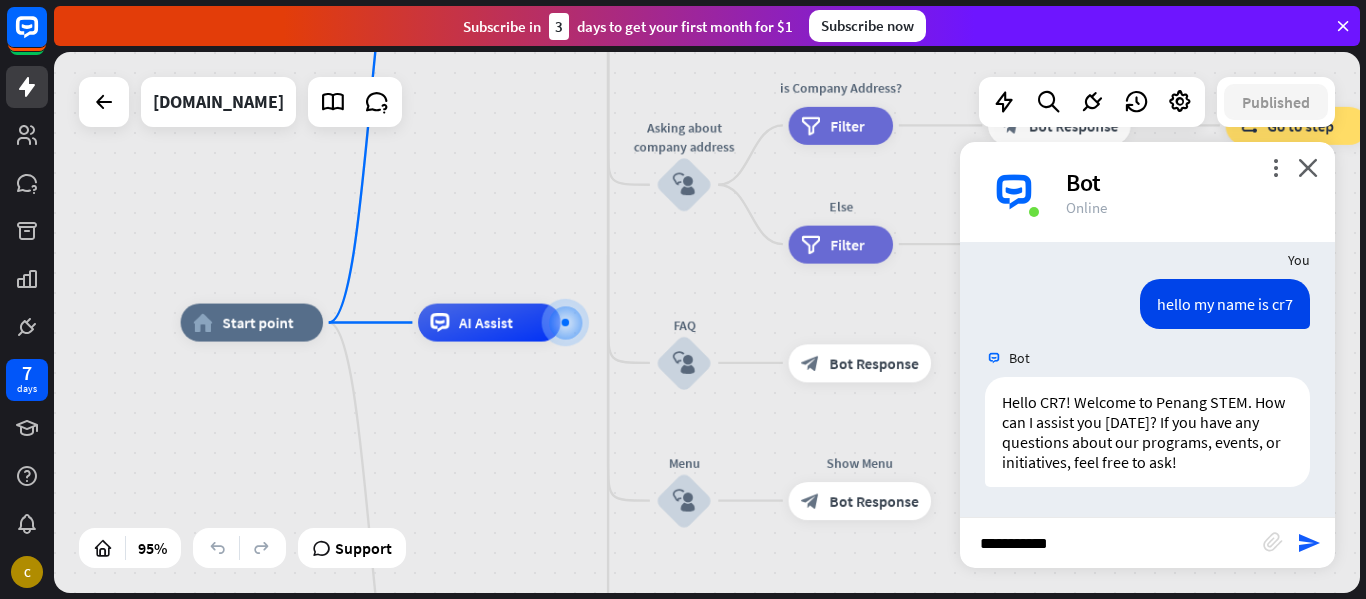 type 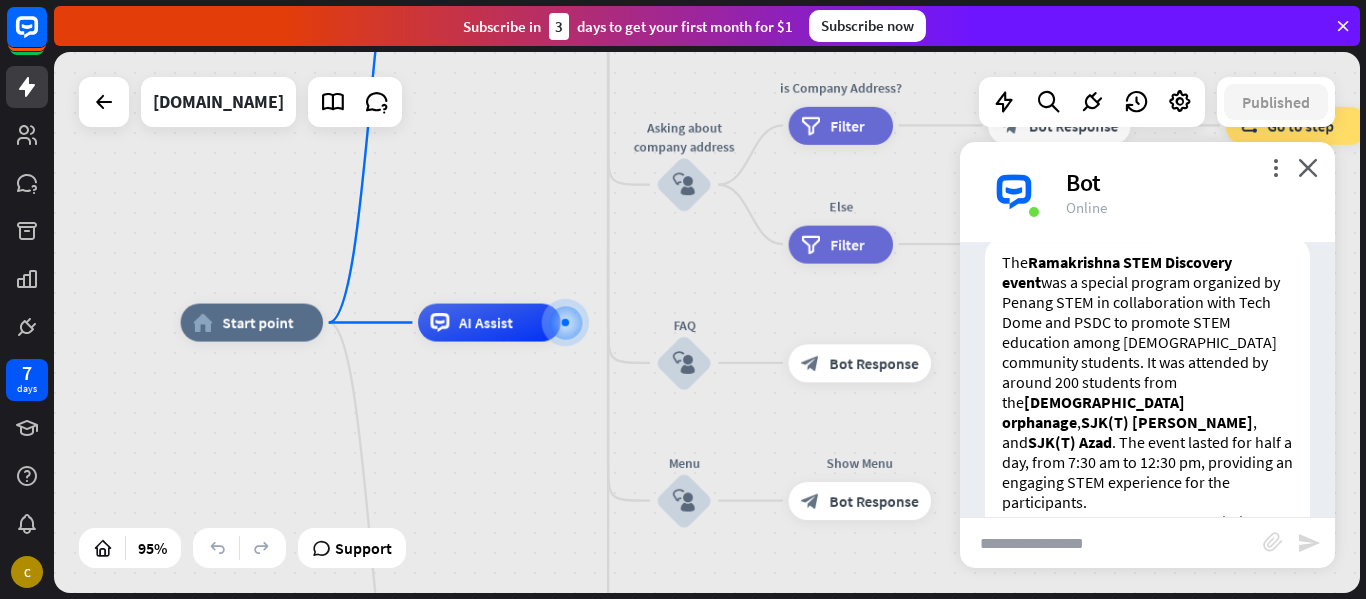 scroll, scrollTop: 635, scrollLeft: 0, axis: vertical 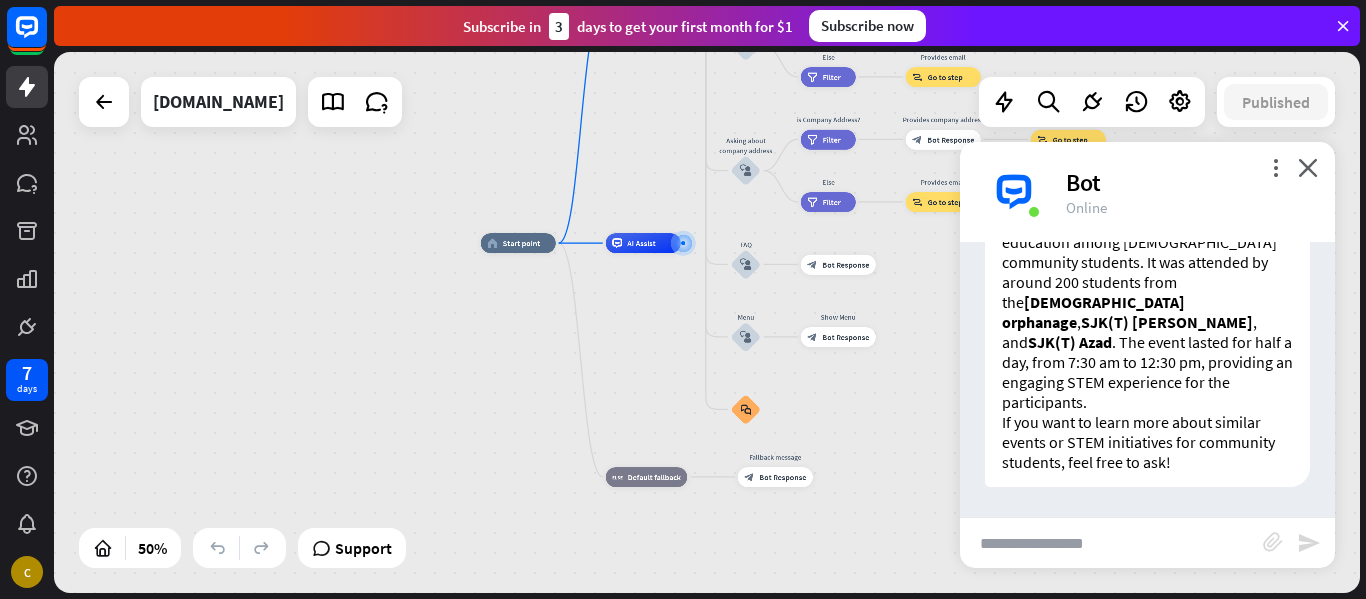 drag, startPoint x: 772, startPoint y: 135, endPoint x: 768, endPoint y: 557, distance: 422.01895 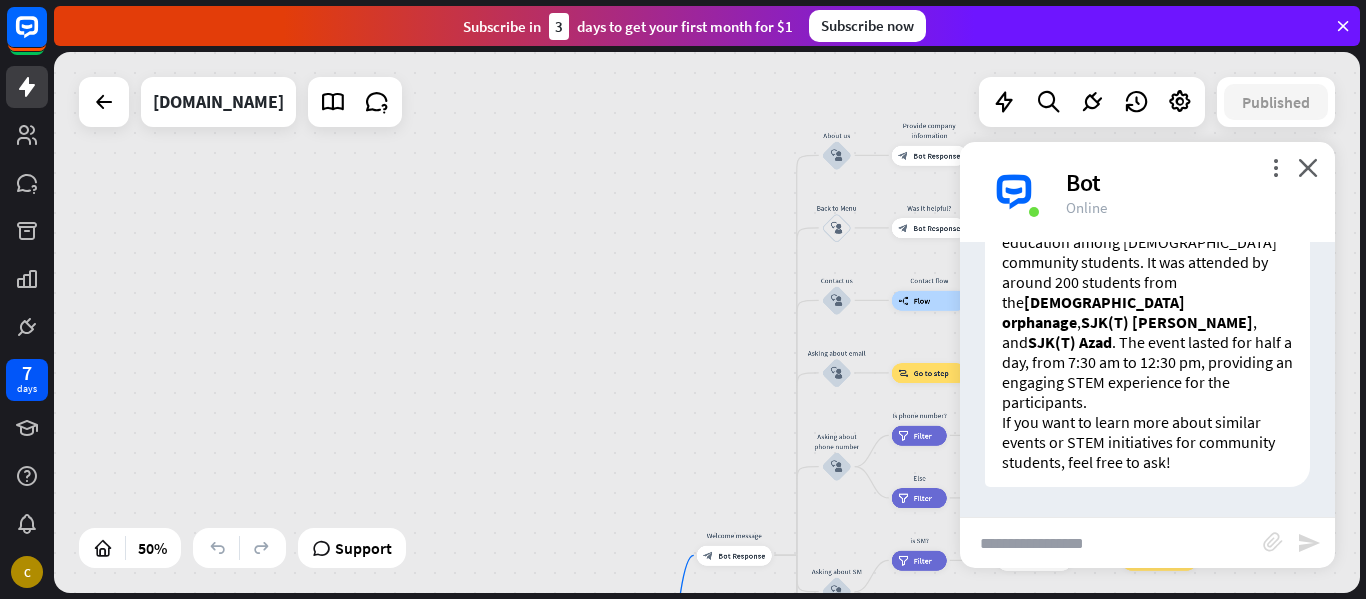drag, startPoint x: 772, startPoint y: 100, endPoint x: 863, endPoint y: 646, distance: 553.5314 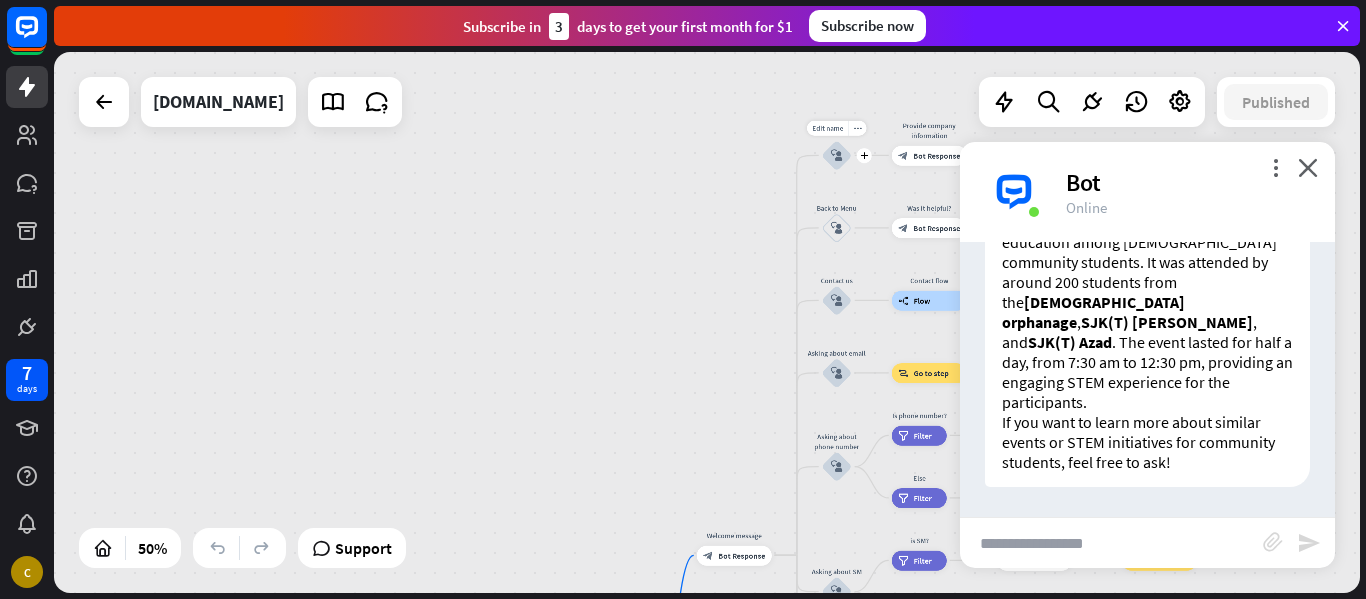 click on "Edit name   more_horiz         plus     block_user_input" at bounding box center (837, 155) 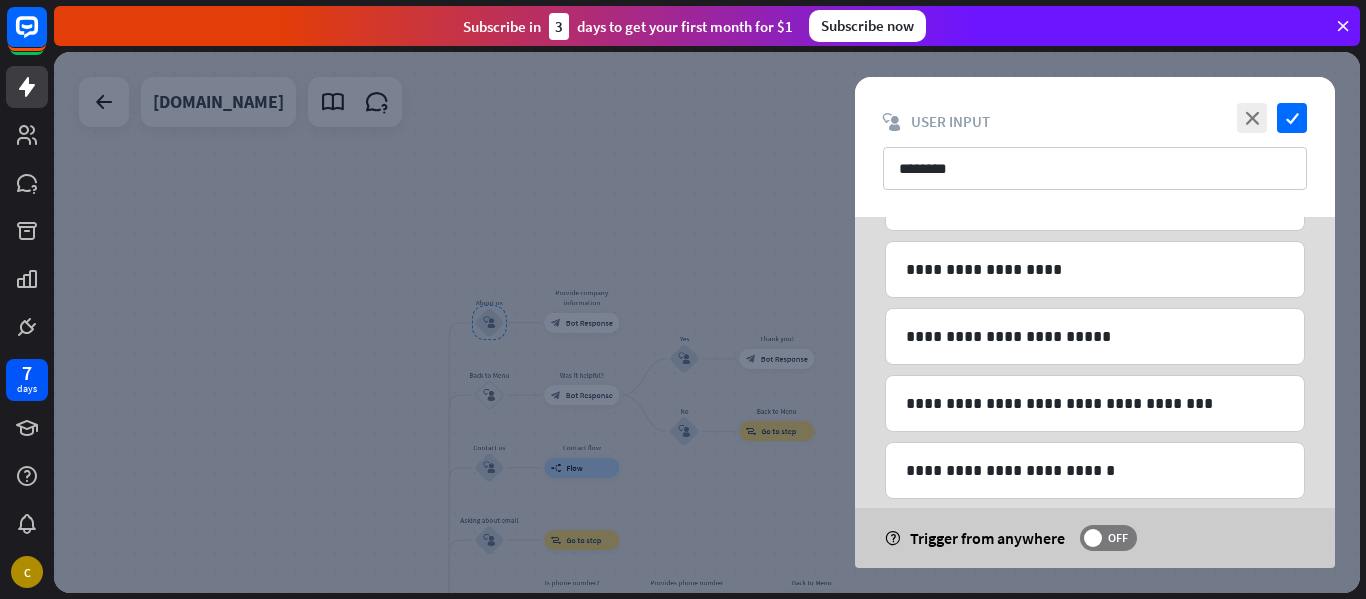 scroll, scrollTop: 100, scrollLeft: 0, axis: vertical 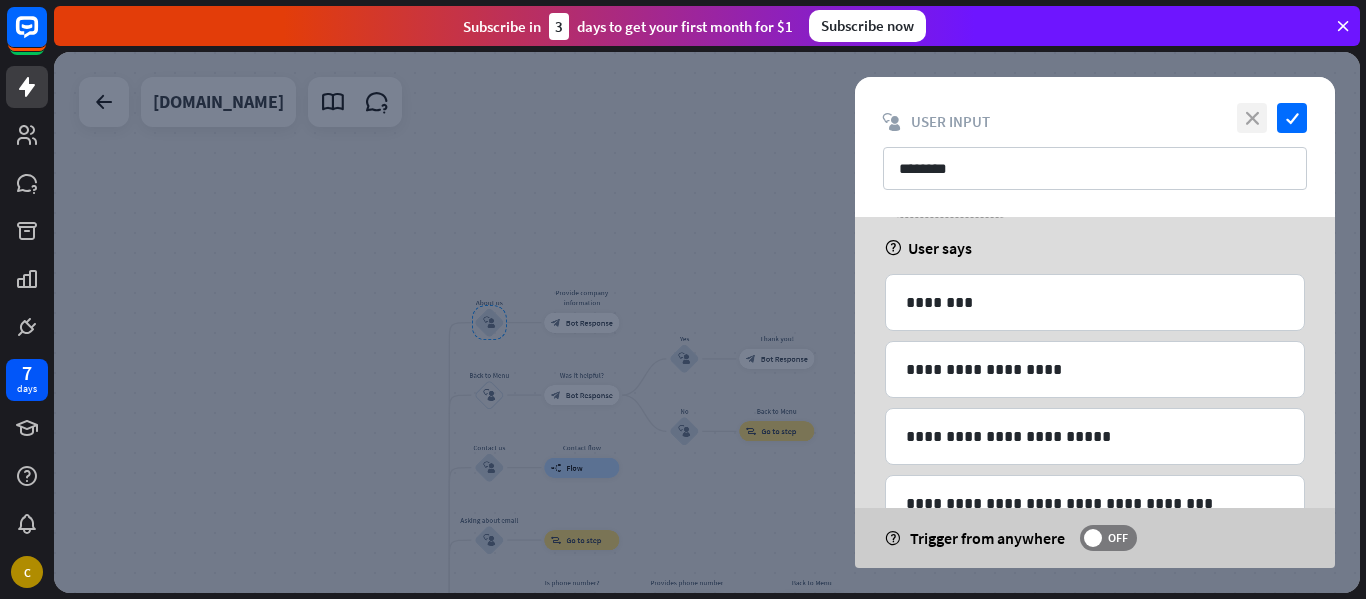 click on "close" at bounding box center (1252, 118) 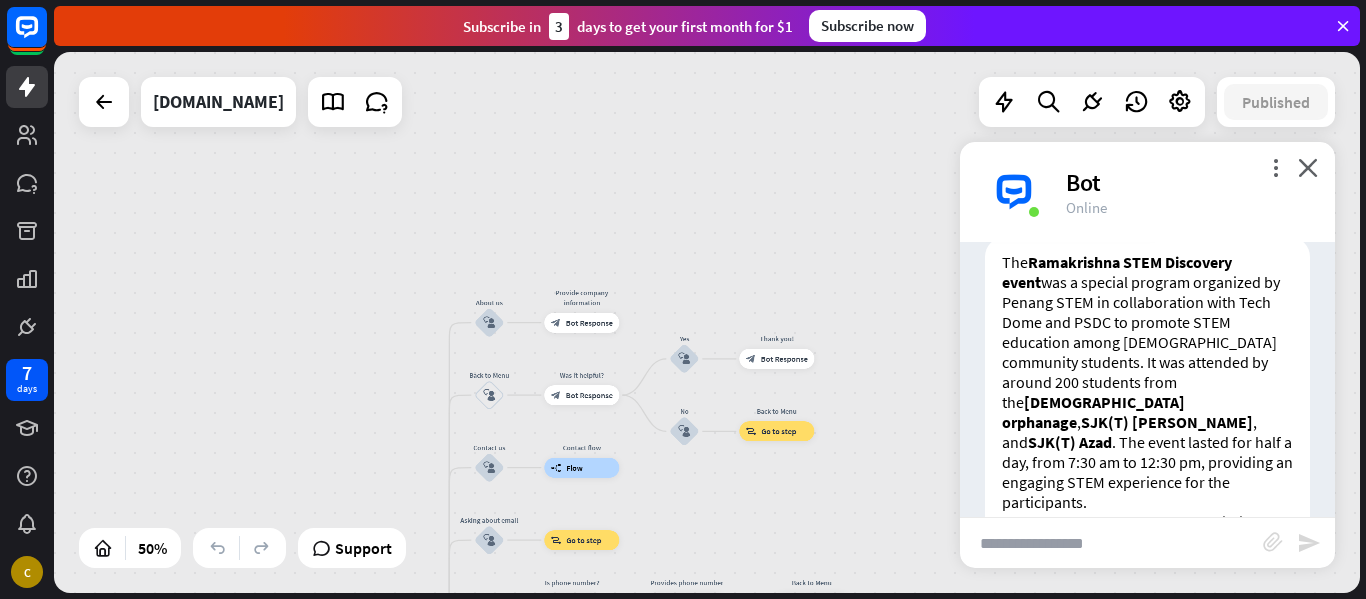 scroll, scrollTop: 635, scrollLeft: 0, axis: vertical 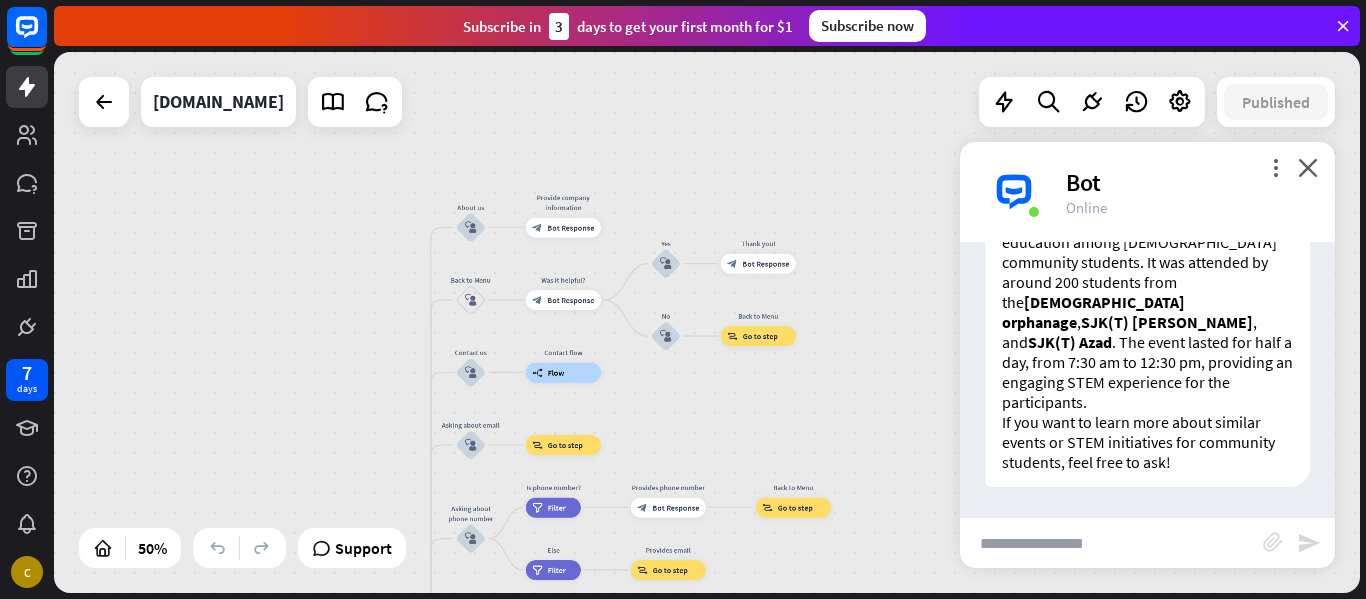 drag, startPoint x: 444, startPoint y: 143, endPoint x: 493, endPoint y: 157, distance: 50.96077 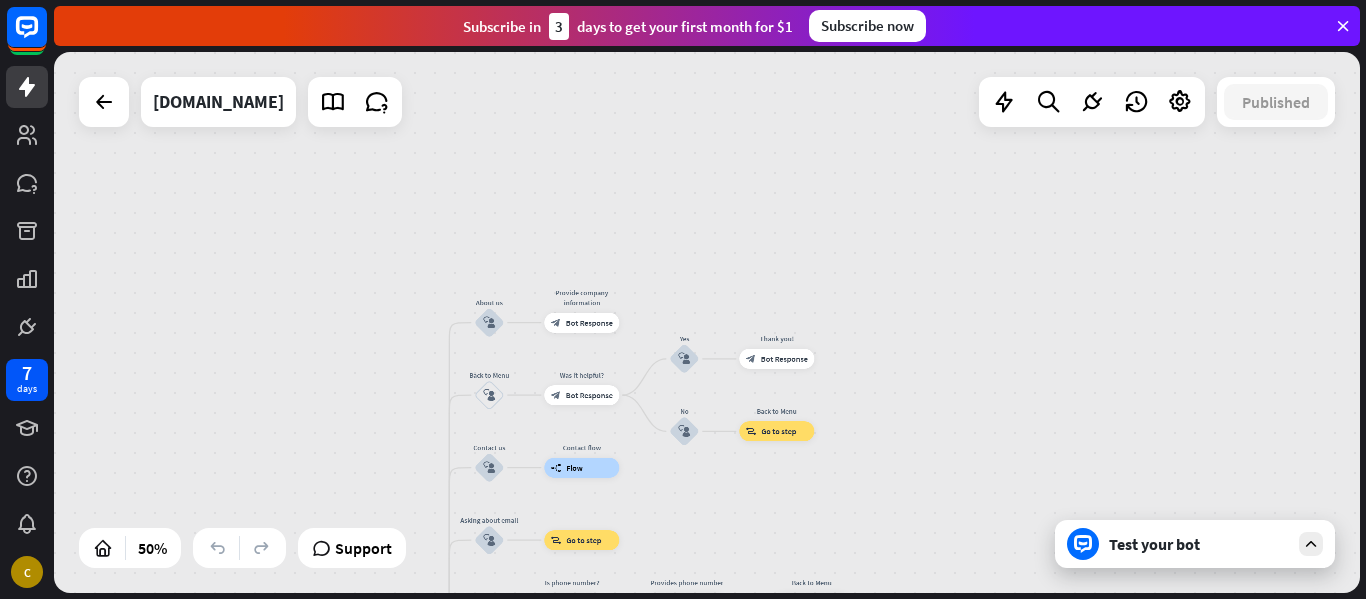 click at bounding box center [1311, 544] 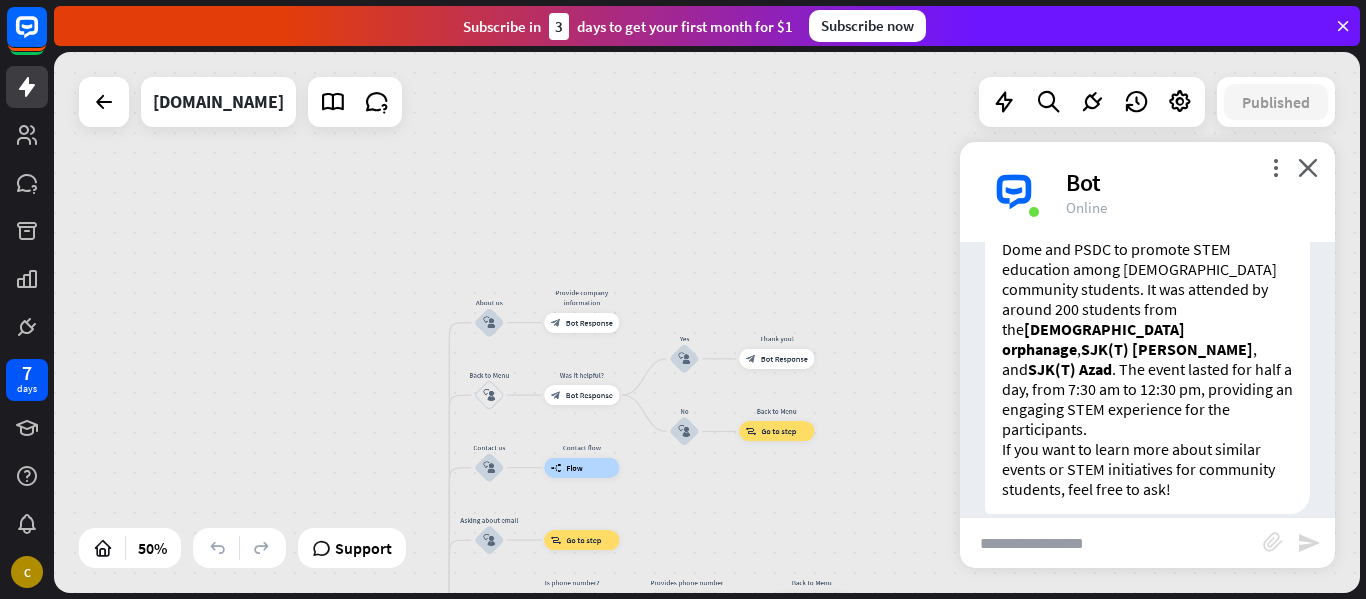 scroll, scrollTop: 635, scrollLeft: 0, axis: vertical 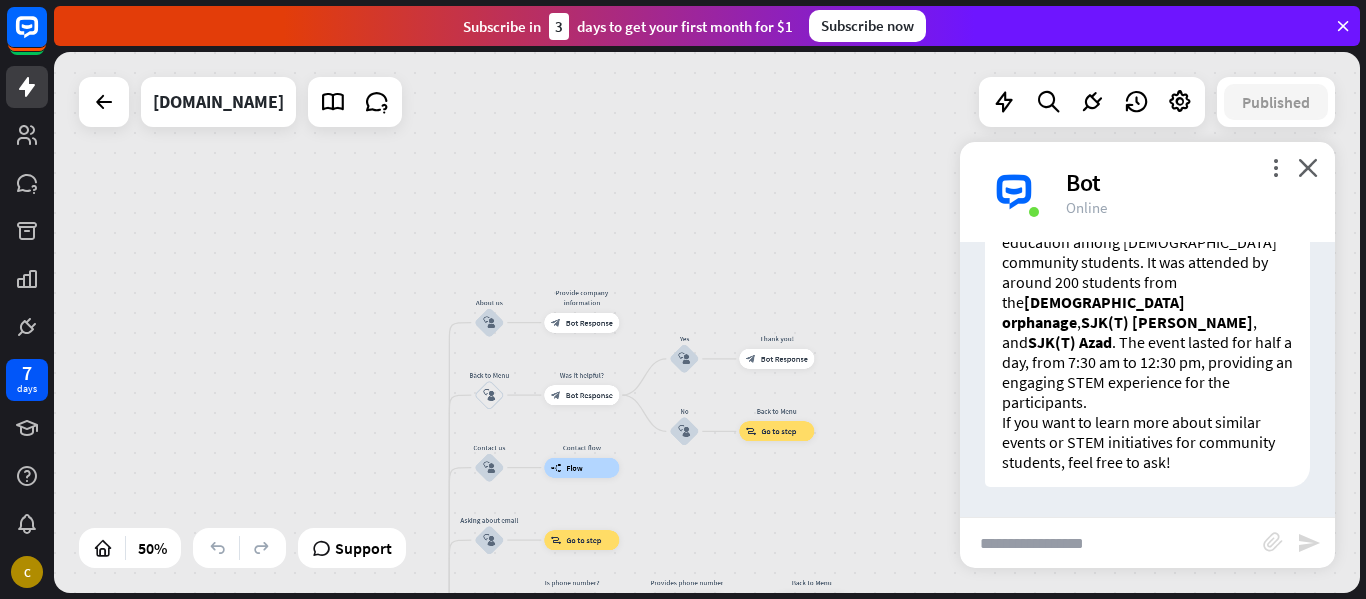 click at bounding box center (1111, 543) 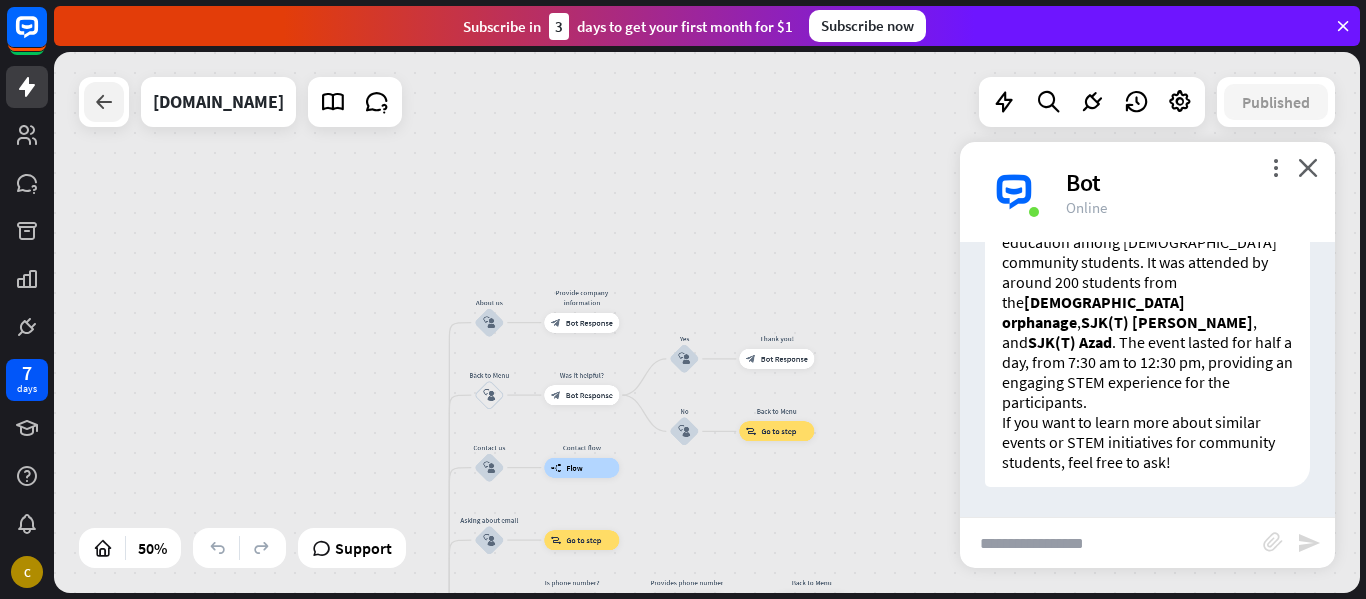 click at bounding box center [104, 102] 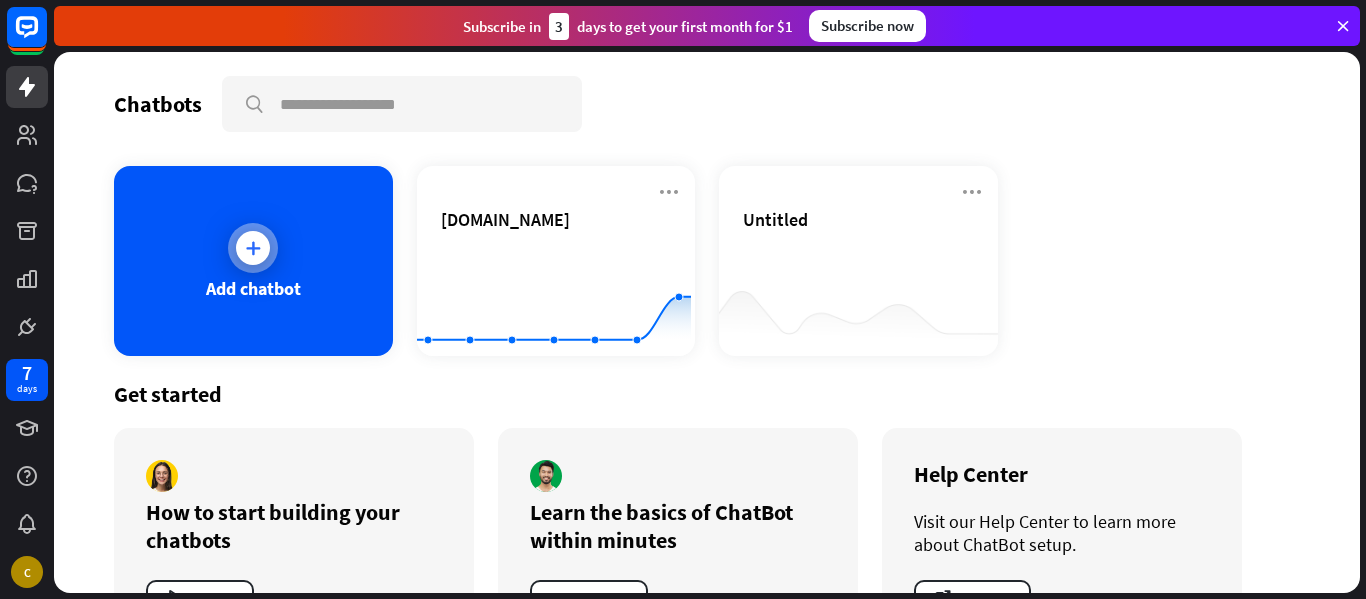 click at bounding box center (253, 248) 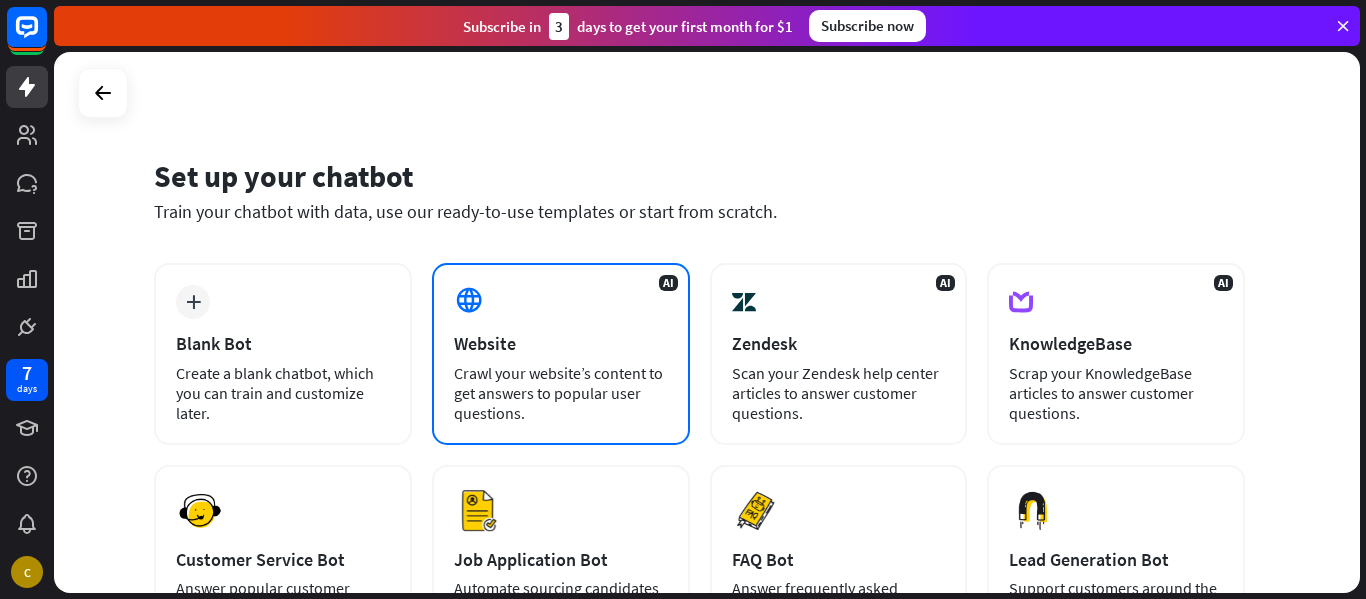 click on "AI     Website
Crawl your website’s content to get answers to
popular user questions." at bounding box center [561, 354] 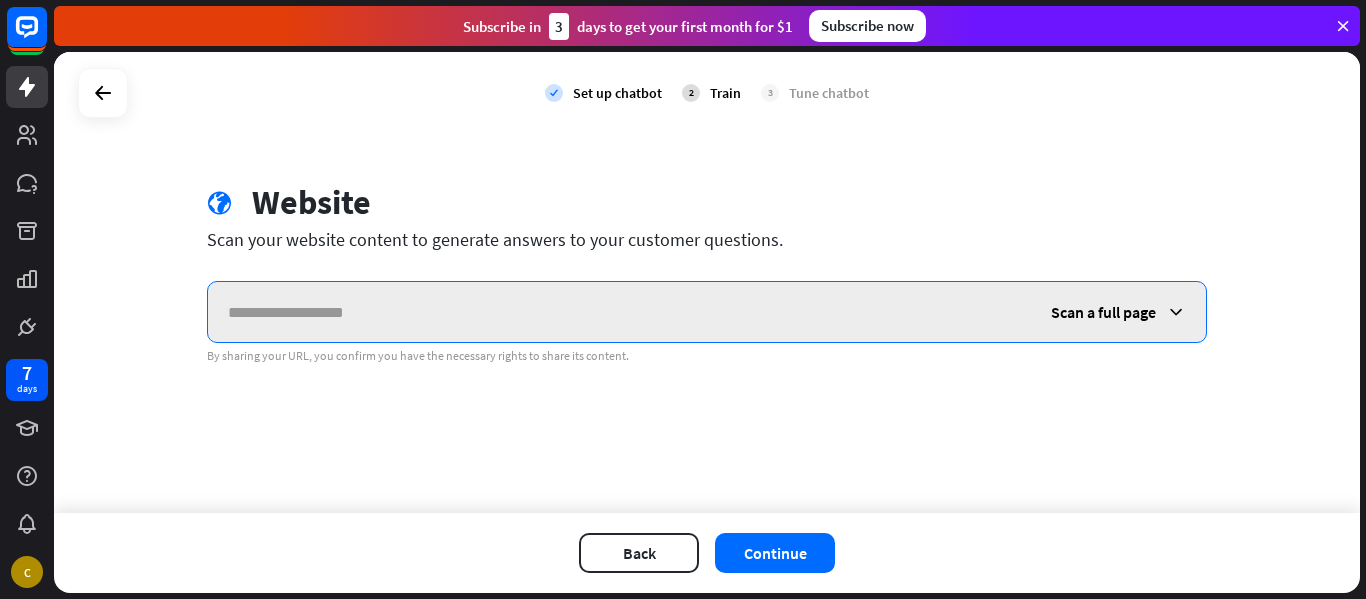 paste on "**********" 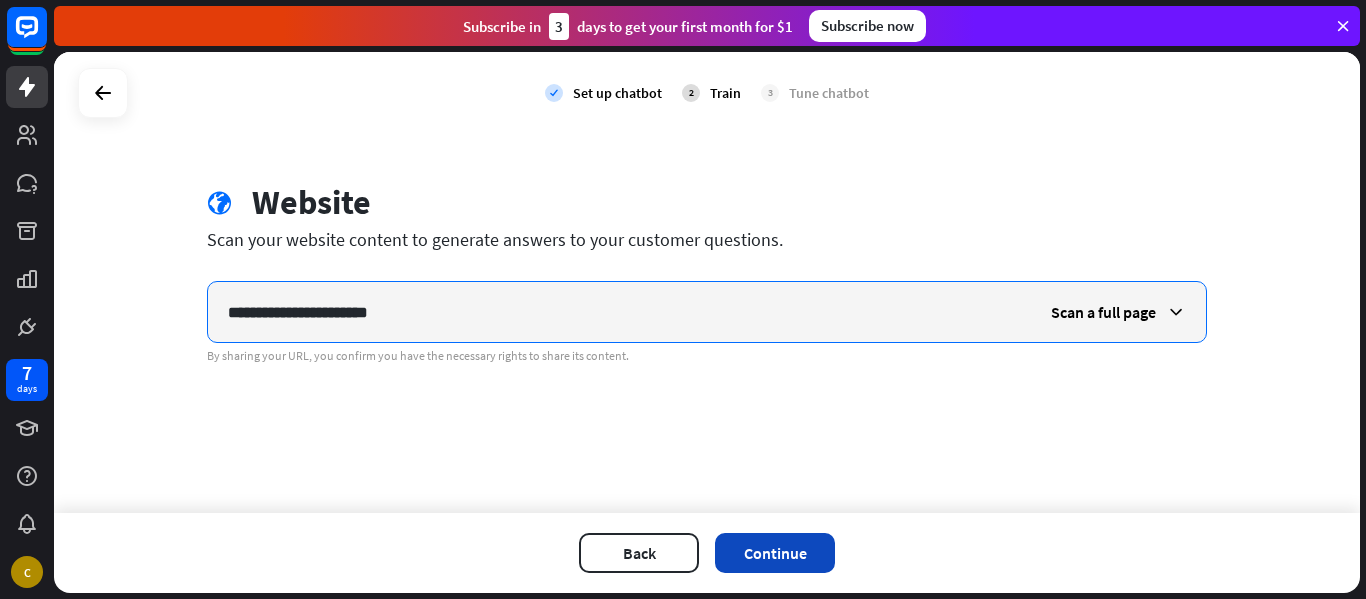 type on "**********" 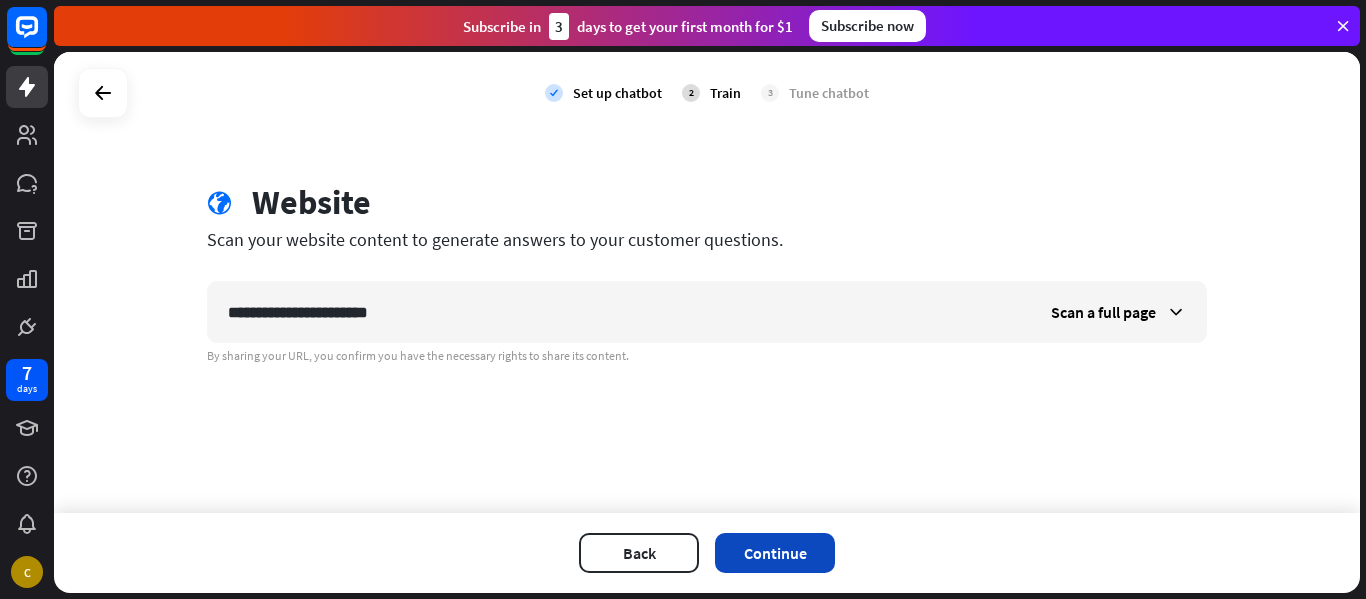 click on "Continue" at bounding box center (775, 553) 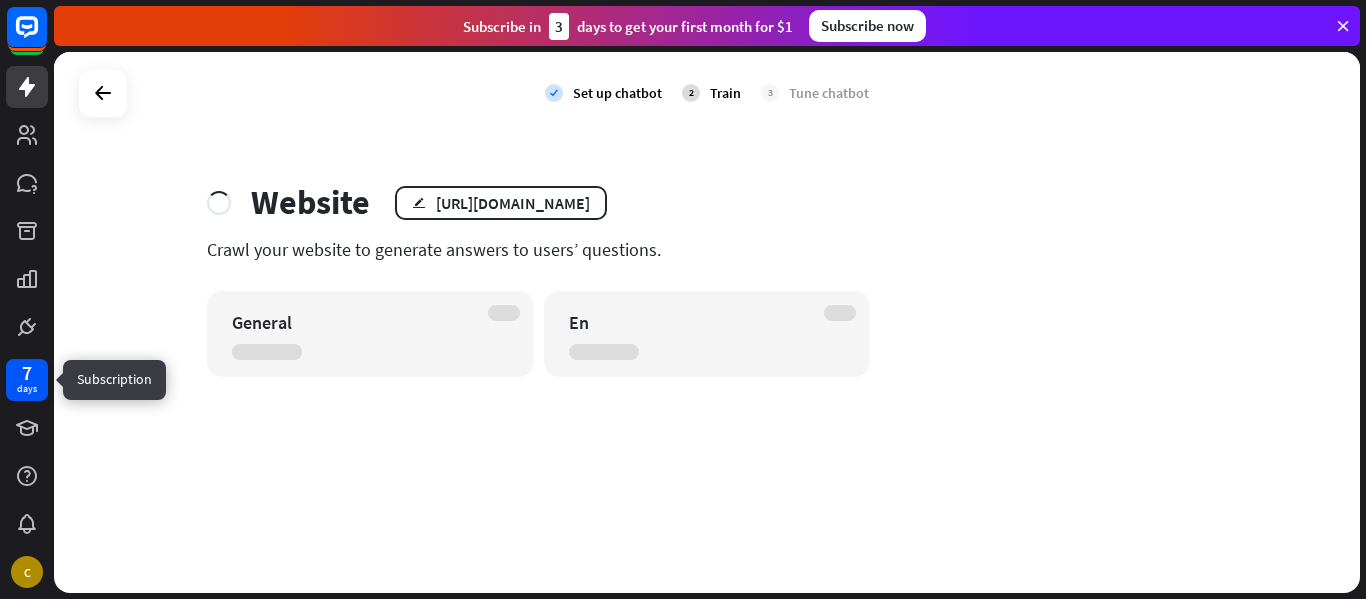 click on "days" at bounding box center [27, 389] 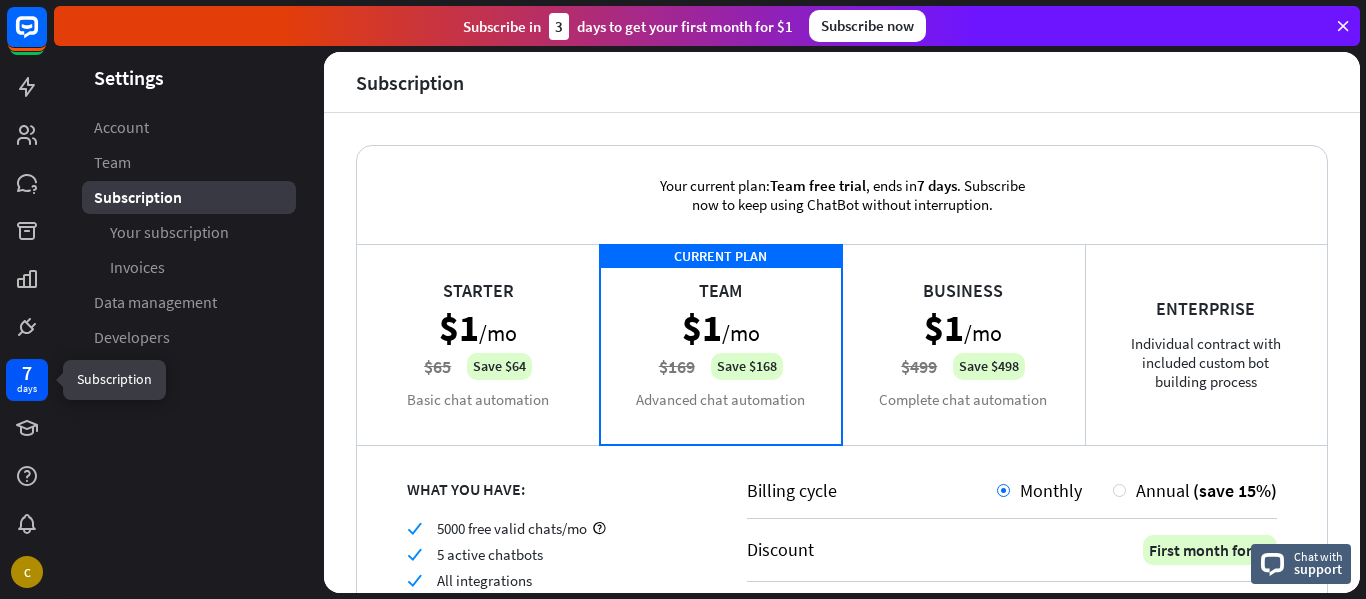 click on "7" at bounding box center (27, 373) 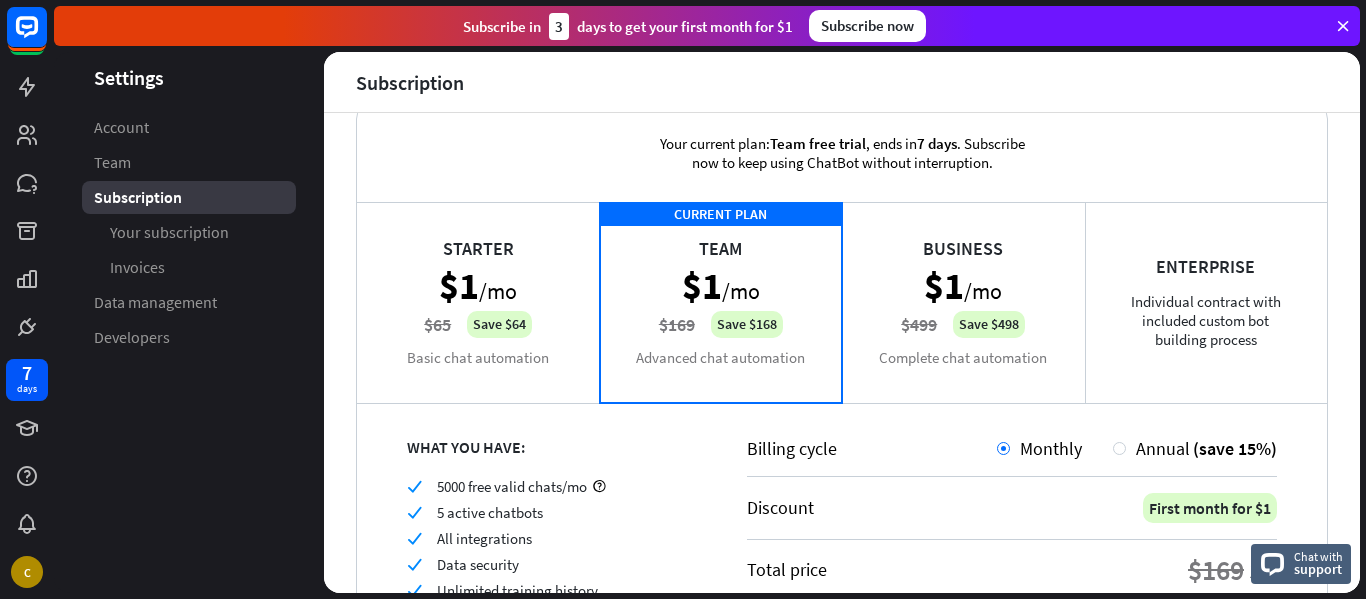 scroll, scrollTop: 0, scrollLeft: 0, axis: both 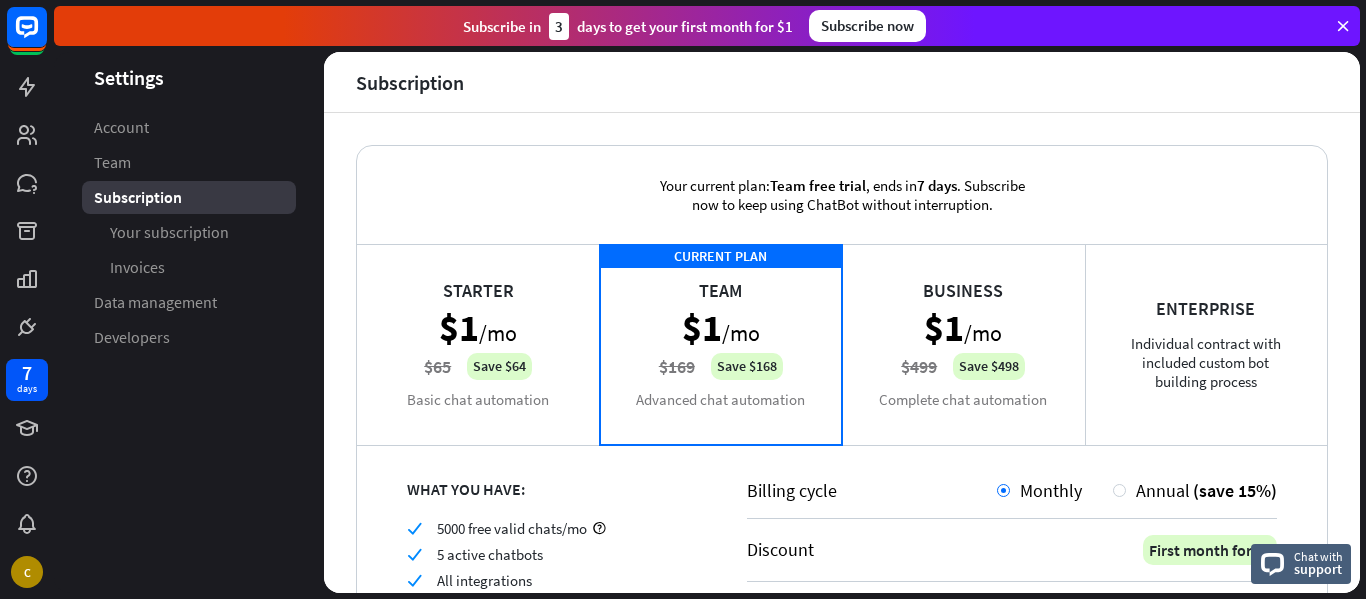 click on "Account
Team
Subscription
Your subscription
Invoices
Data management
Developers" at bounding box center (189, 232) 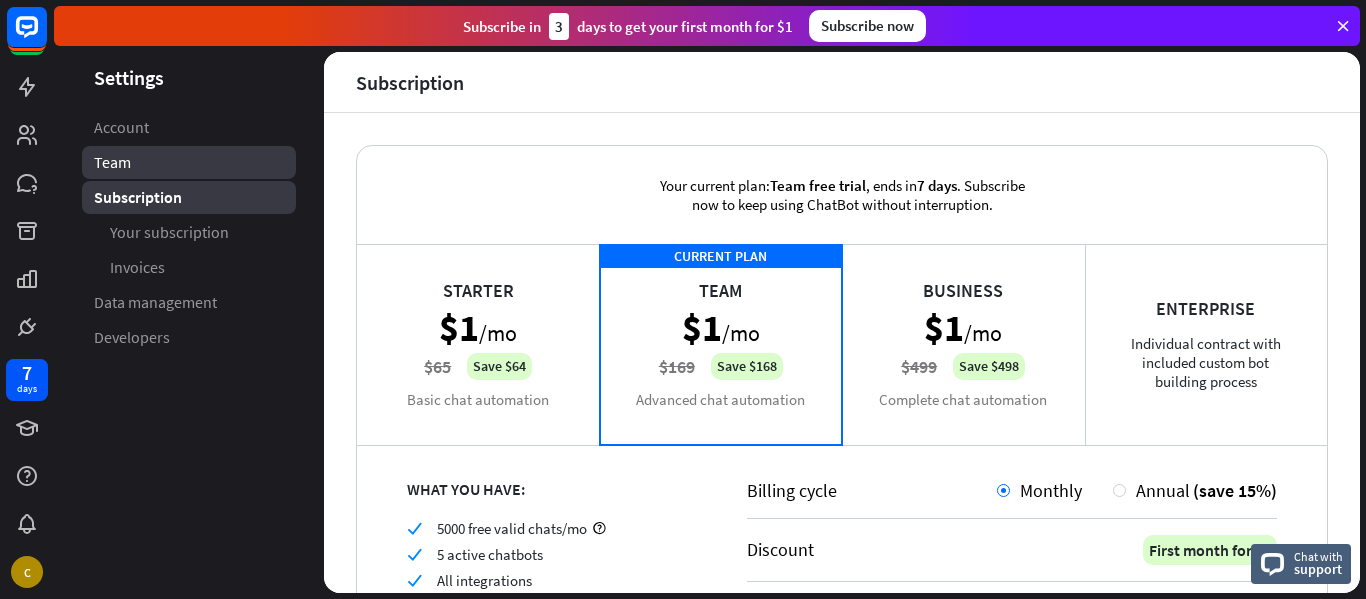 click on "Team" at bounding box center (189, 162) 